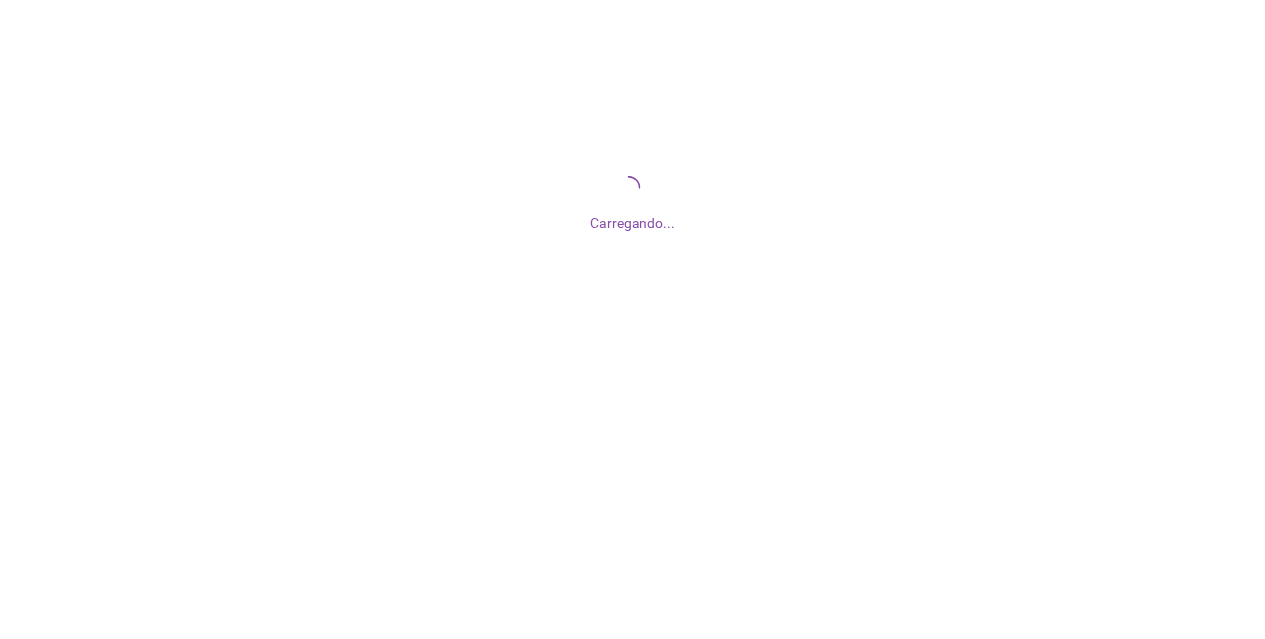 scroll, scrollTop: 0, scrollLeft: 0, axis: both 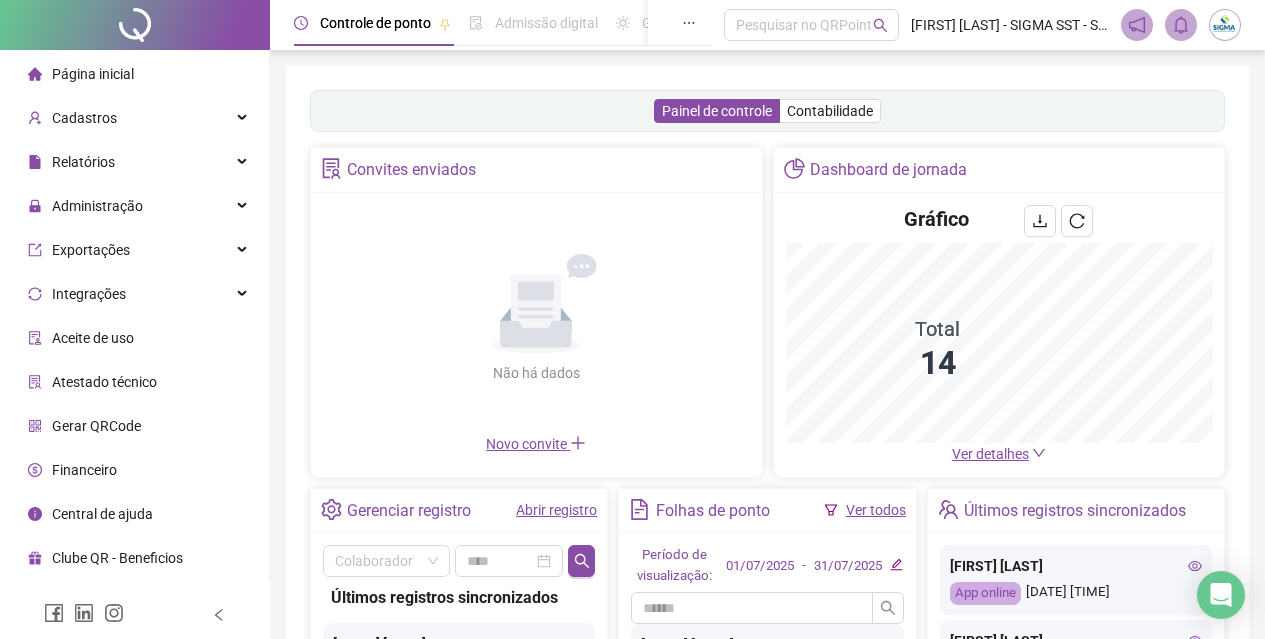 click on "Cadastros" at bounding box center (84, 118) 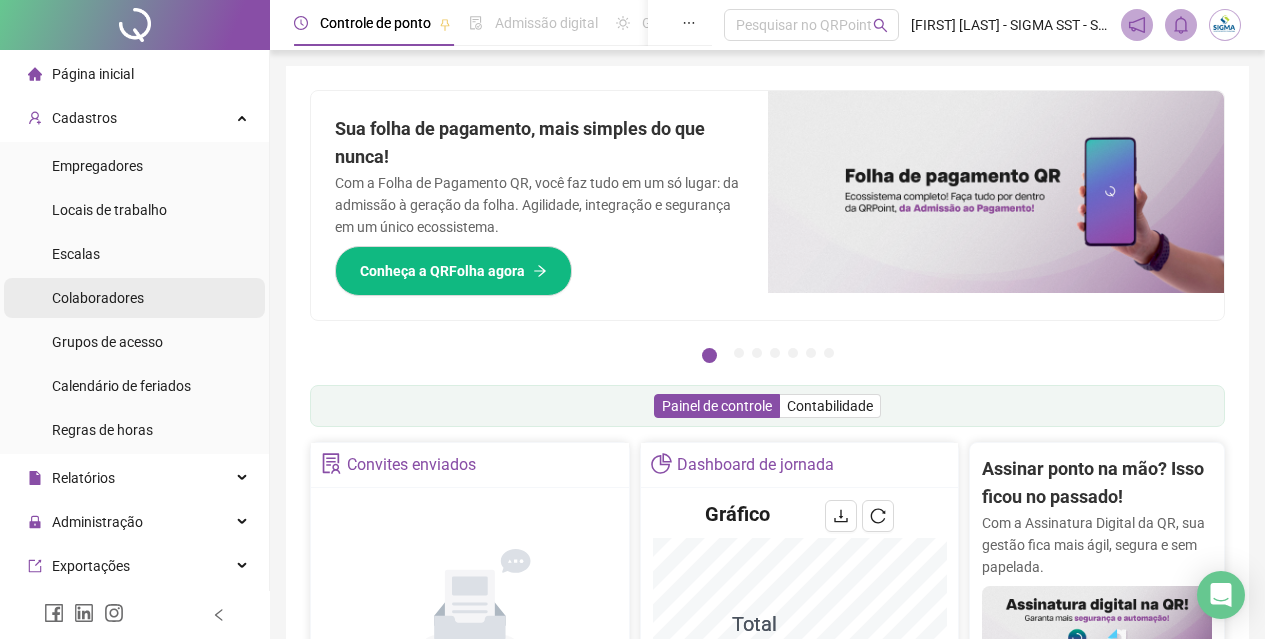 click on "Colaboradores" at bounding box center (98, 298) 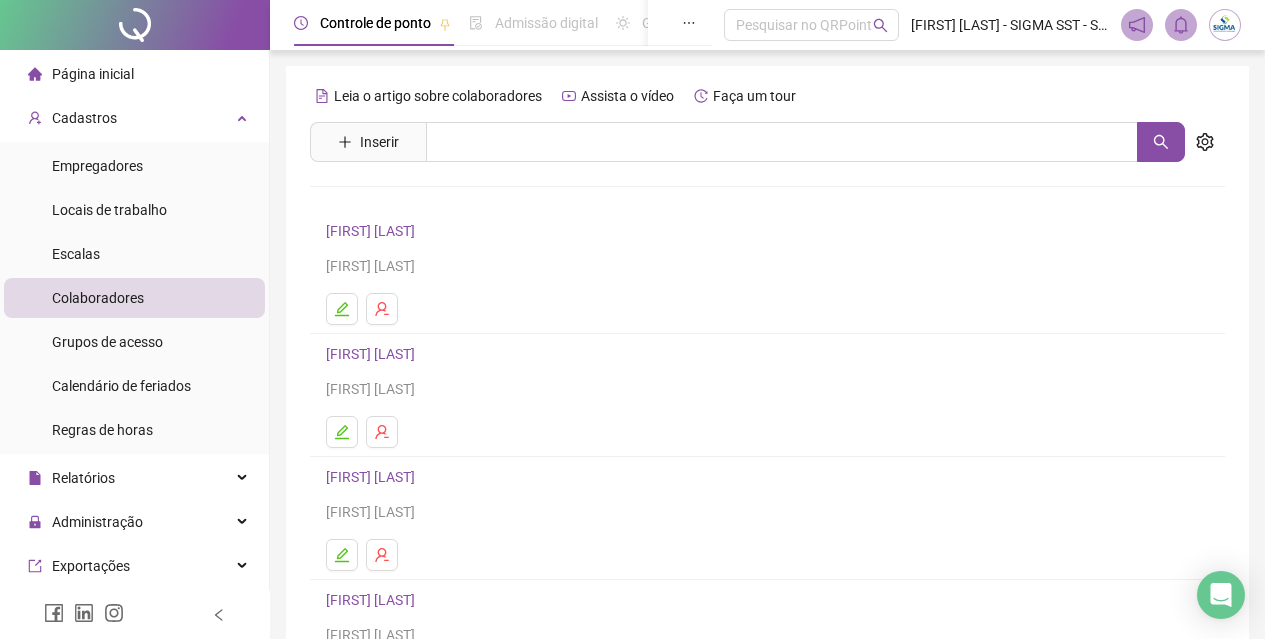 scroll, scrollTop: 300, scrollLeft: 0, axis: vertical 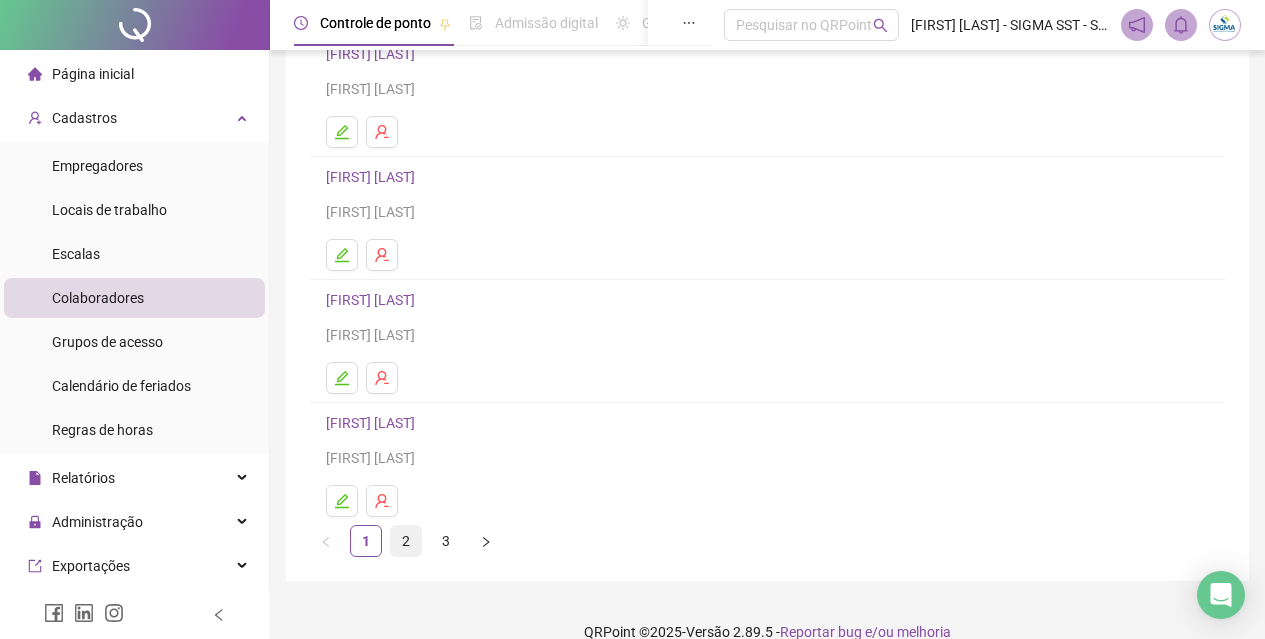 click on "2" at bounding box center [406, 541] 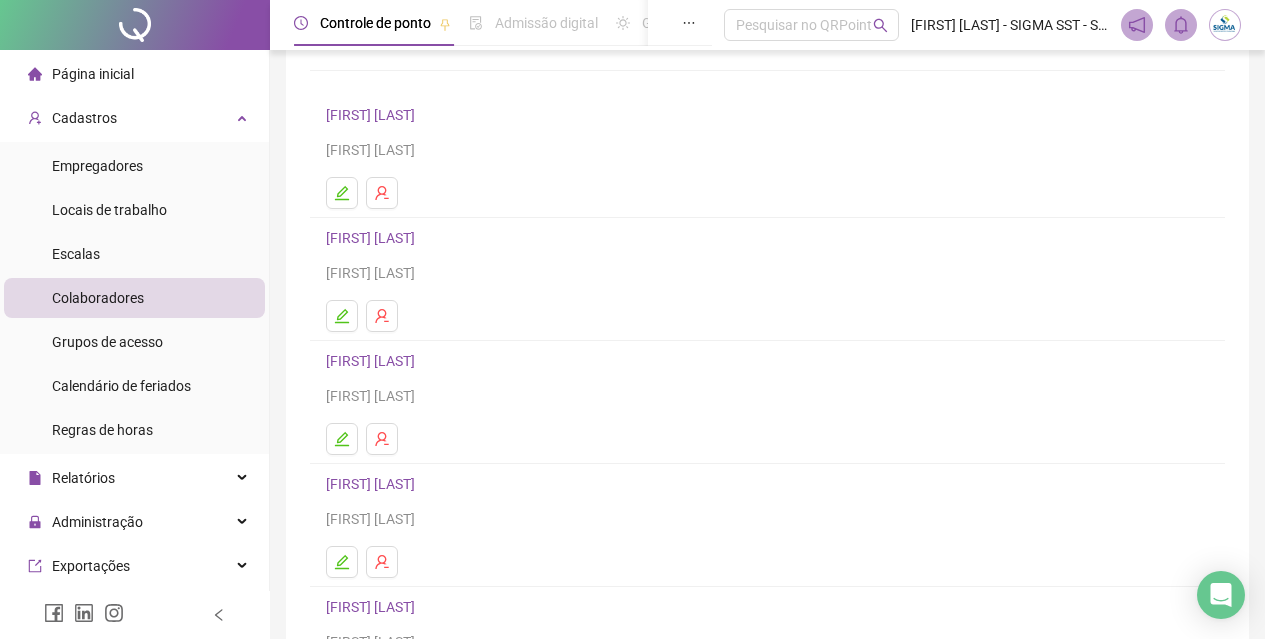 scroll, scrollTop: 300, scrollLeft: 0, axis: vertical 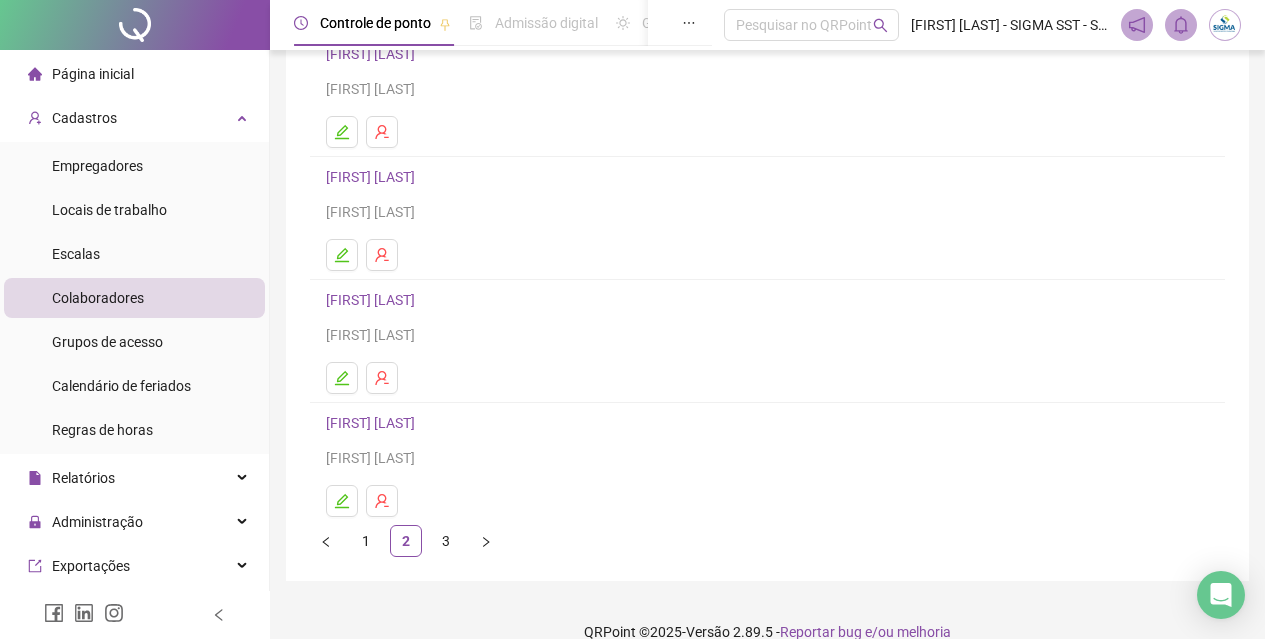 click on "[FIRST] [LAST]" at bounding box center [373, 177] 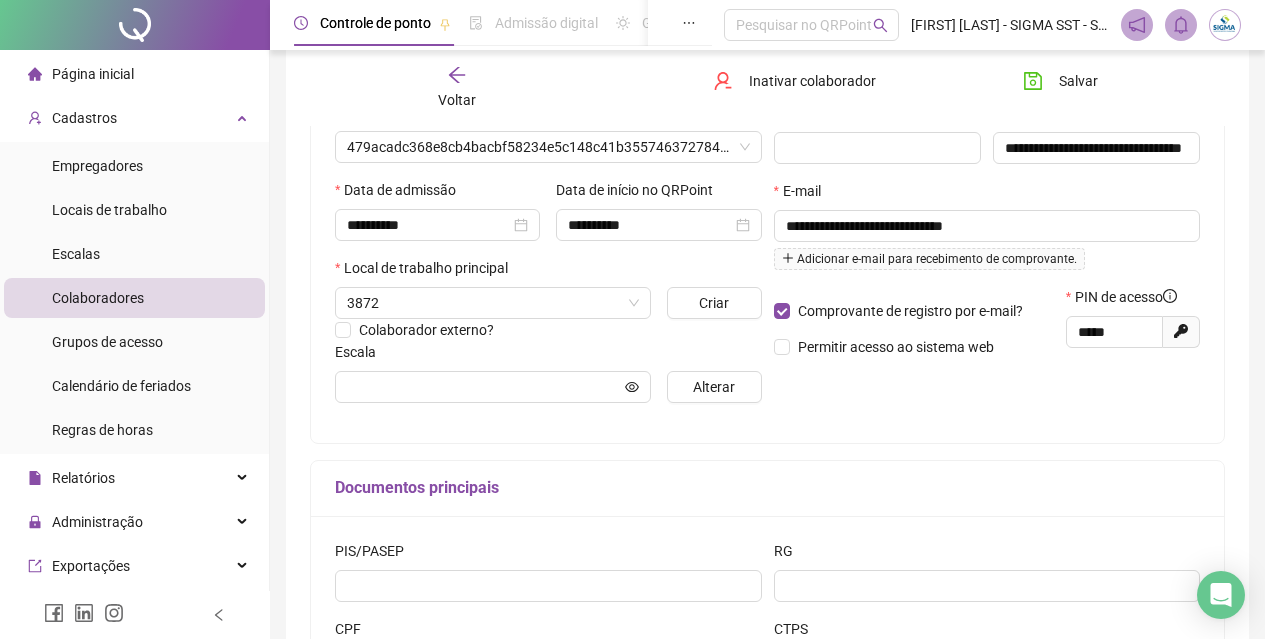 scroll, scrollTop: 10, scrollLeft: 0, axis: vertical 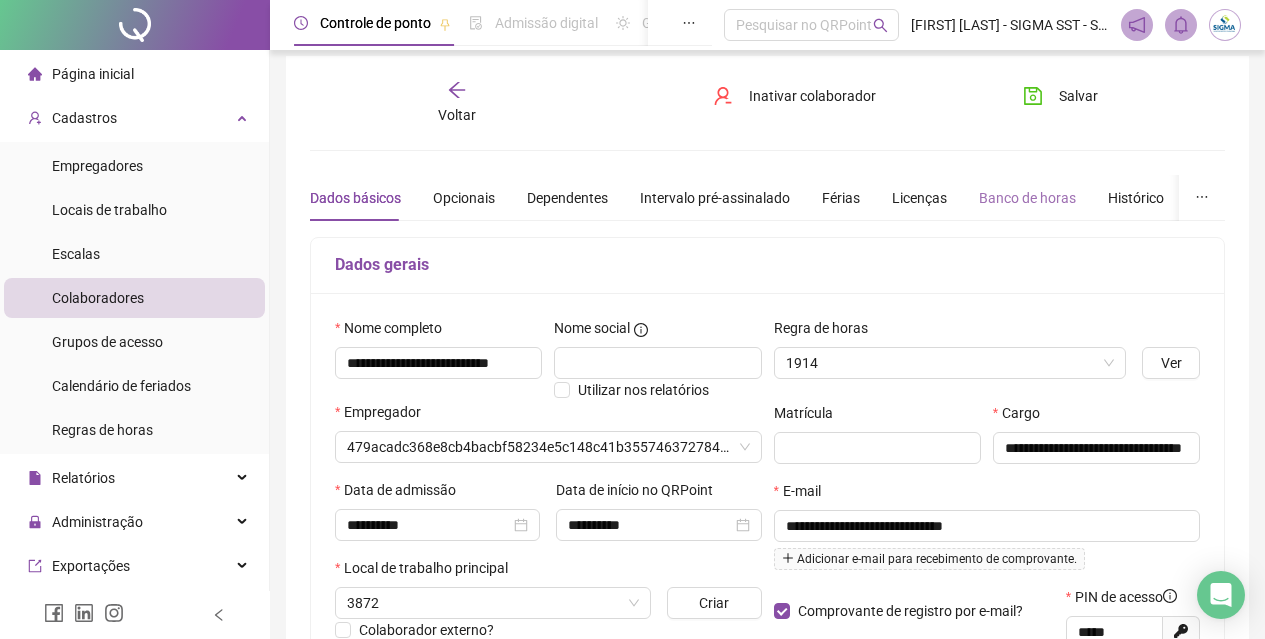 type on "**********" 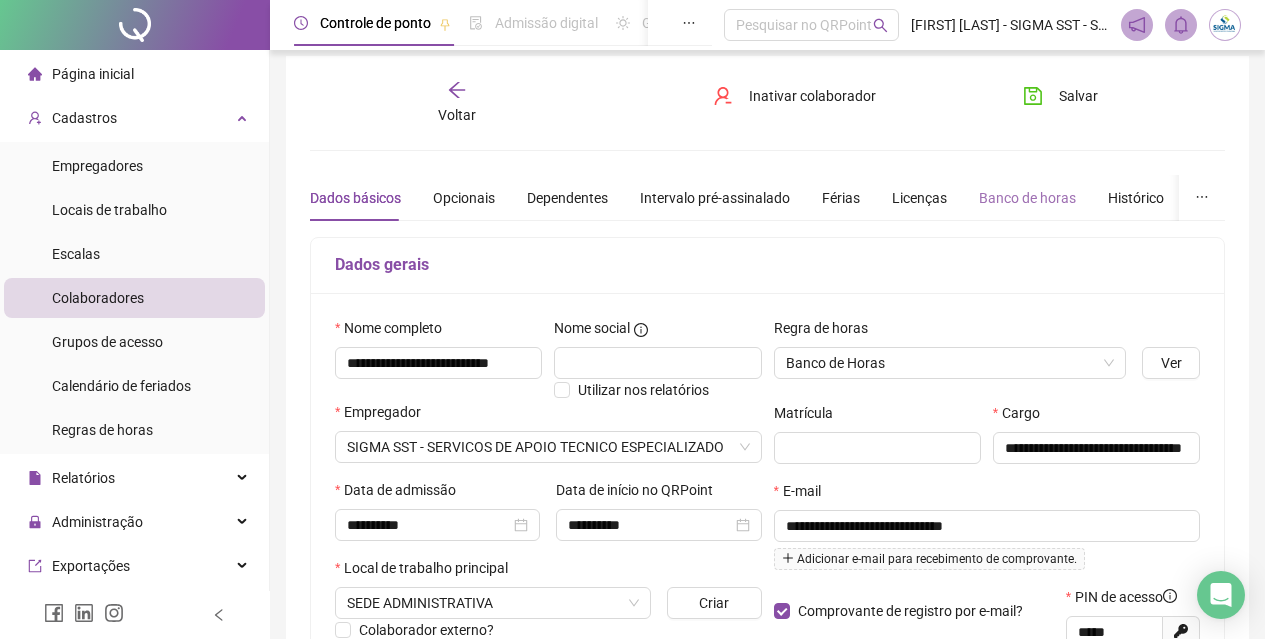 click on "Banco de horas" at bounding box center (1027, 198) 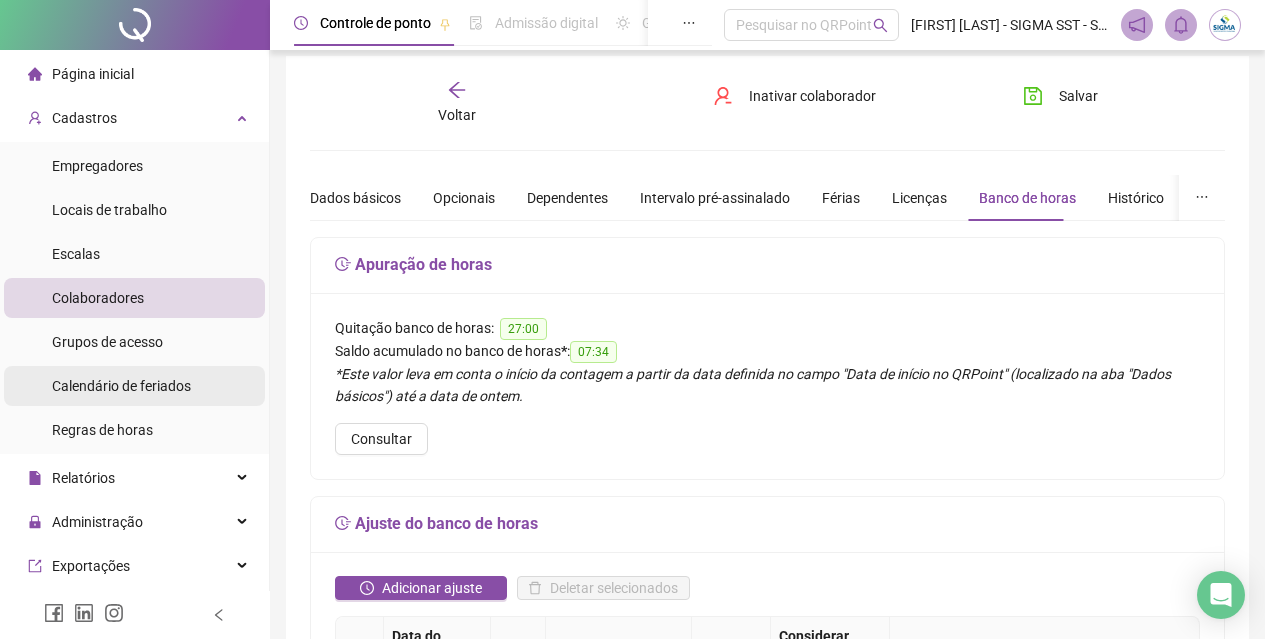 scroll, scrollTop: 100, scrollLeft: 0, axis: vertical 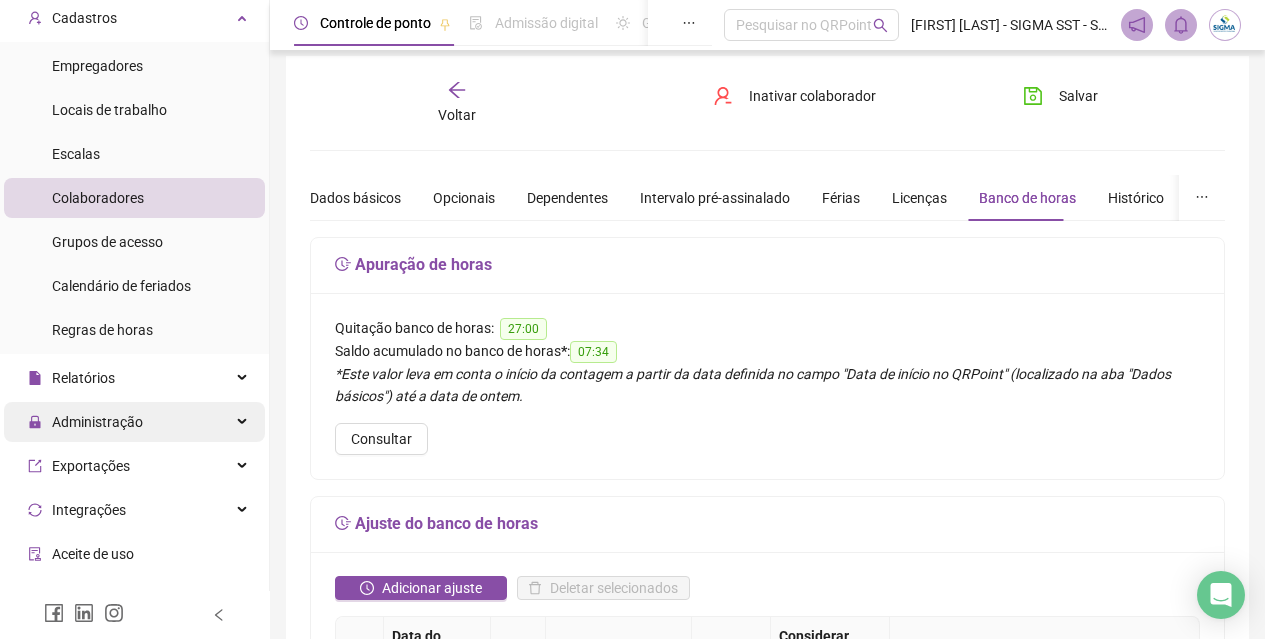 click on "Administração" at bounding box center [134, 422] 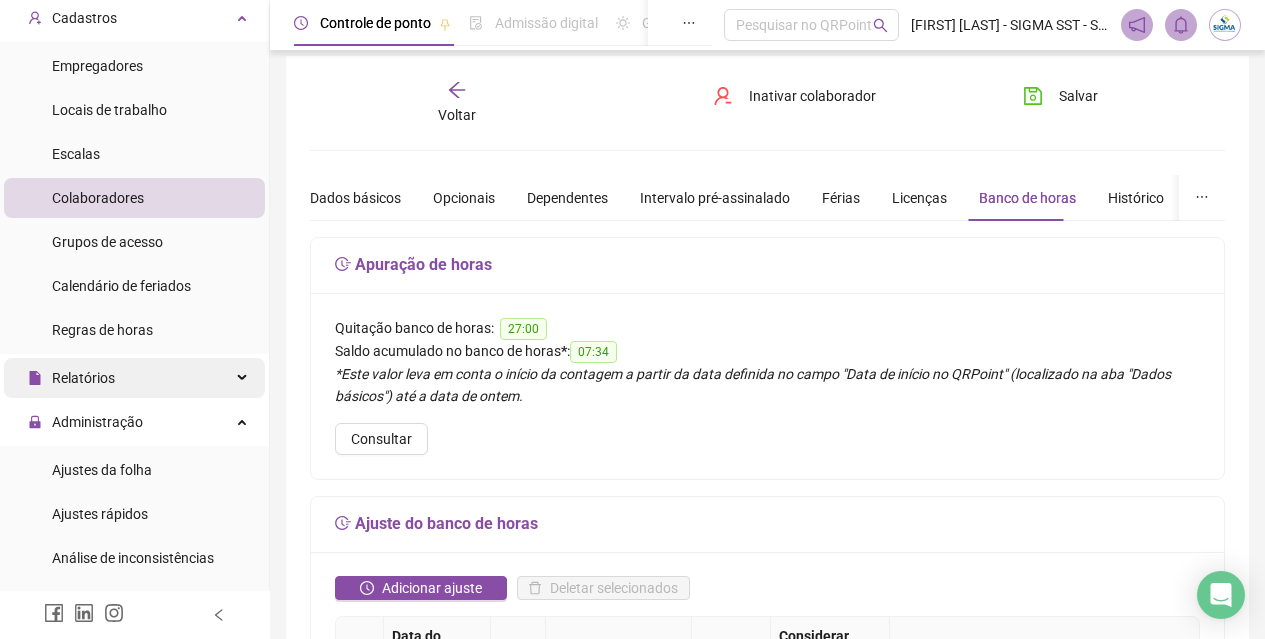 click on "Relatórios" at bounding box center [71, 378] 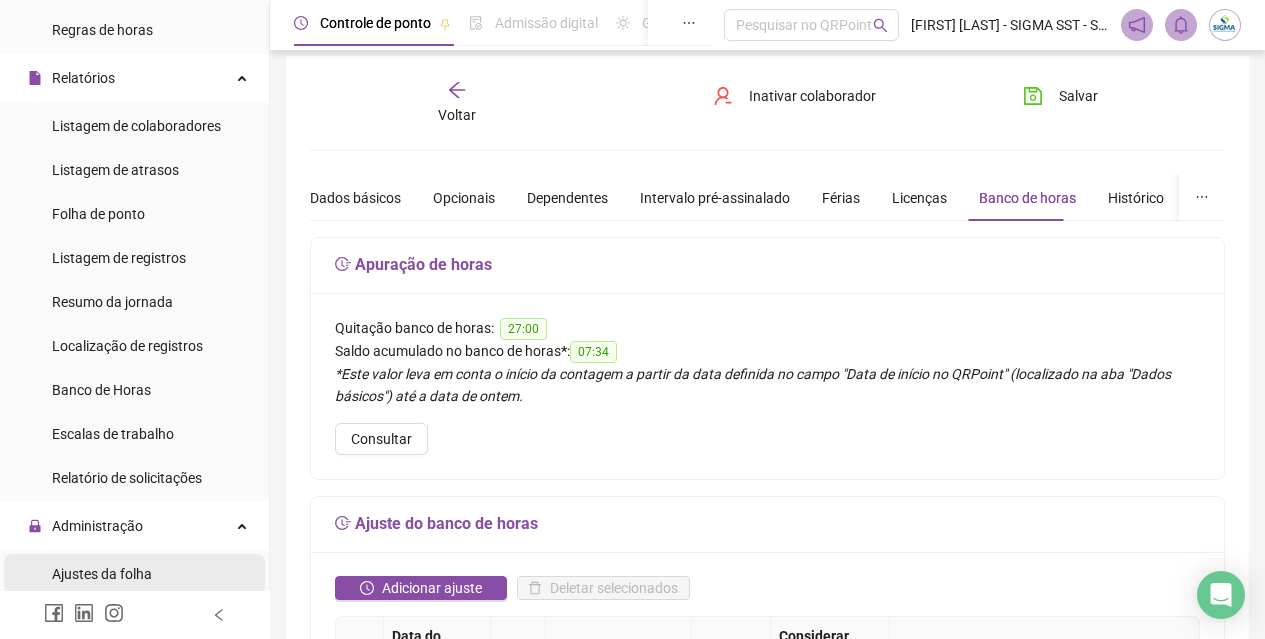 scroll, scrollTop: 300, scrollLeft: 0, axis: vertical 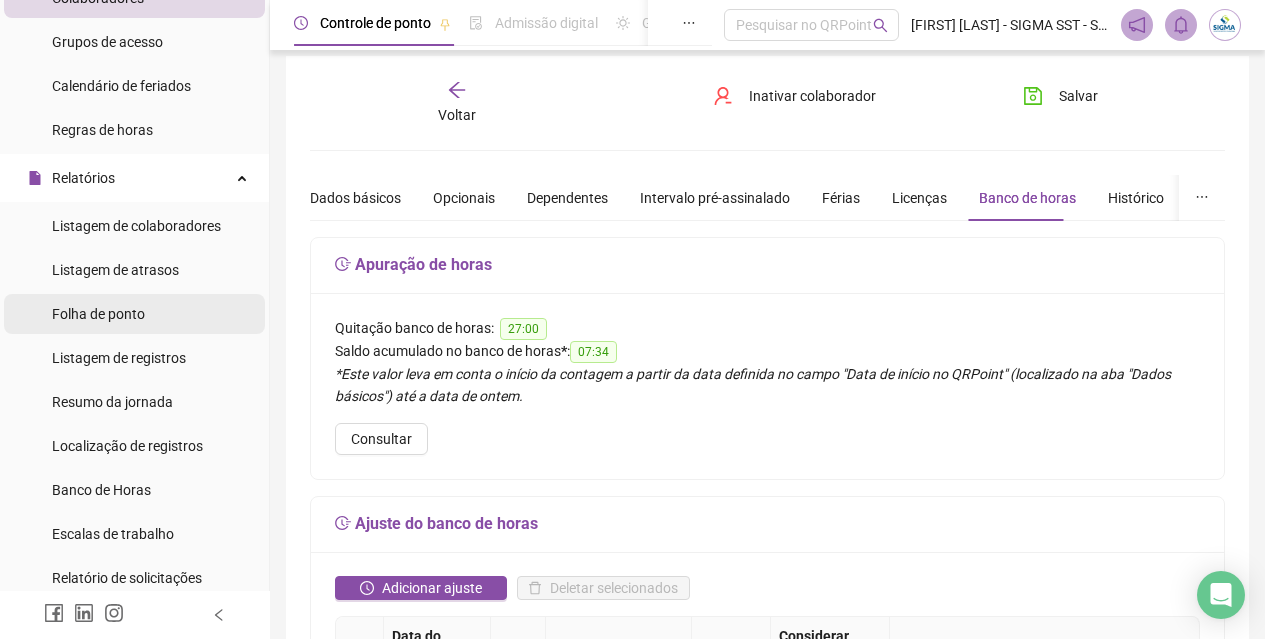 click on "Folha de ponto" at bounding box center [98, 314] 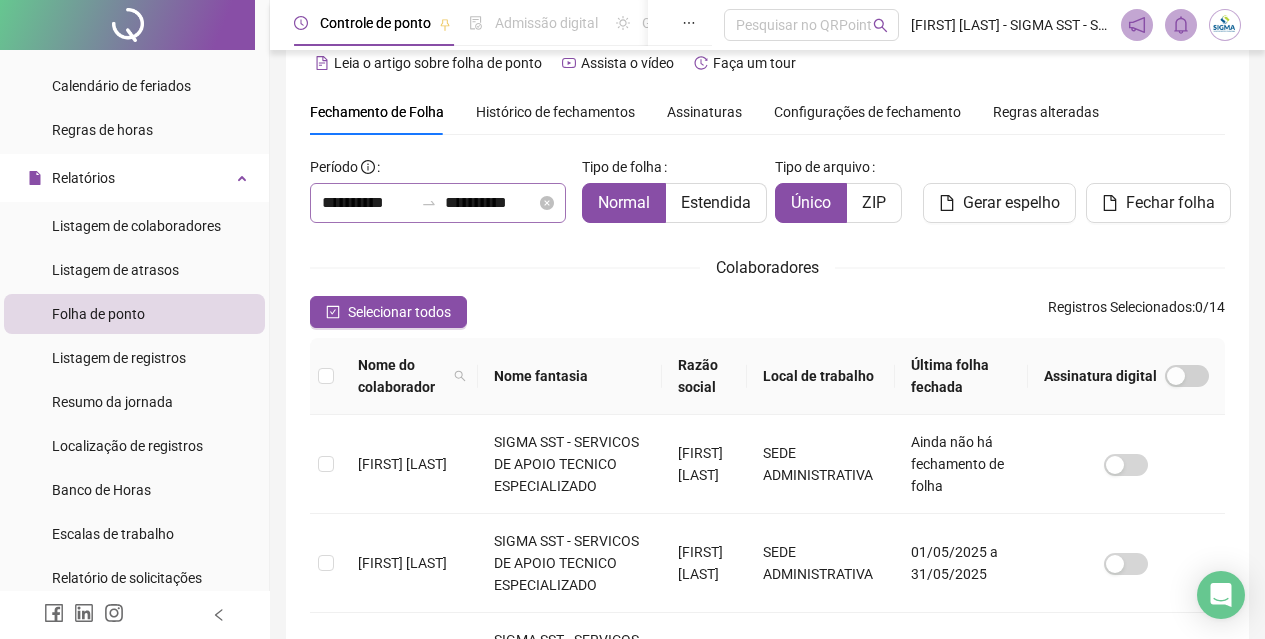 scroll, scrollTop: 0, scrollLeft: 0, axis: both 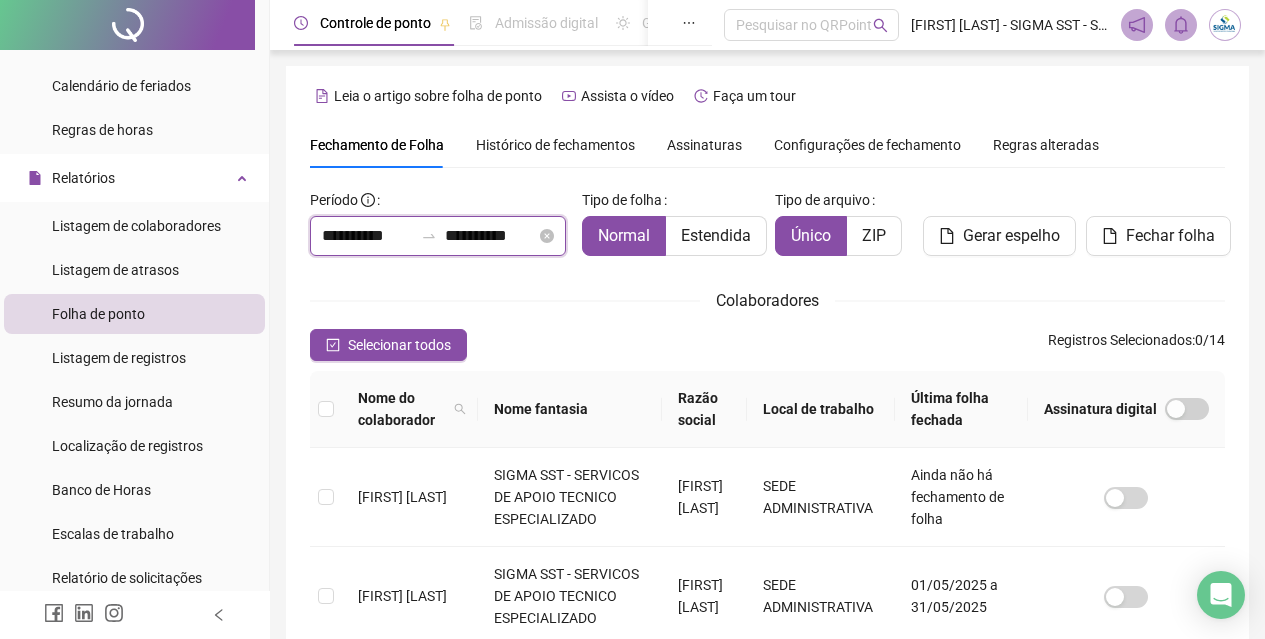 click on "**********" at bounding box center (367, 236) 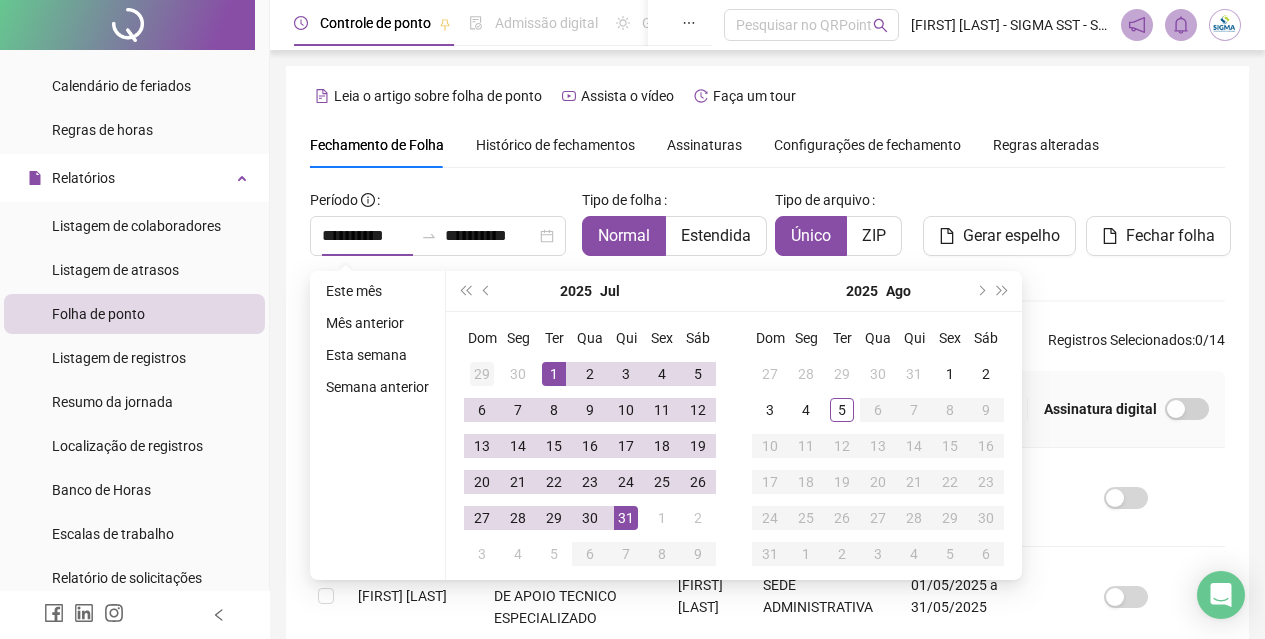 click on "29" at bounding box center [482, 374] 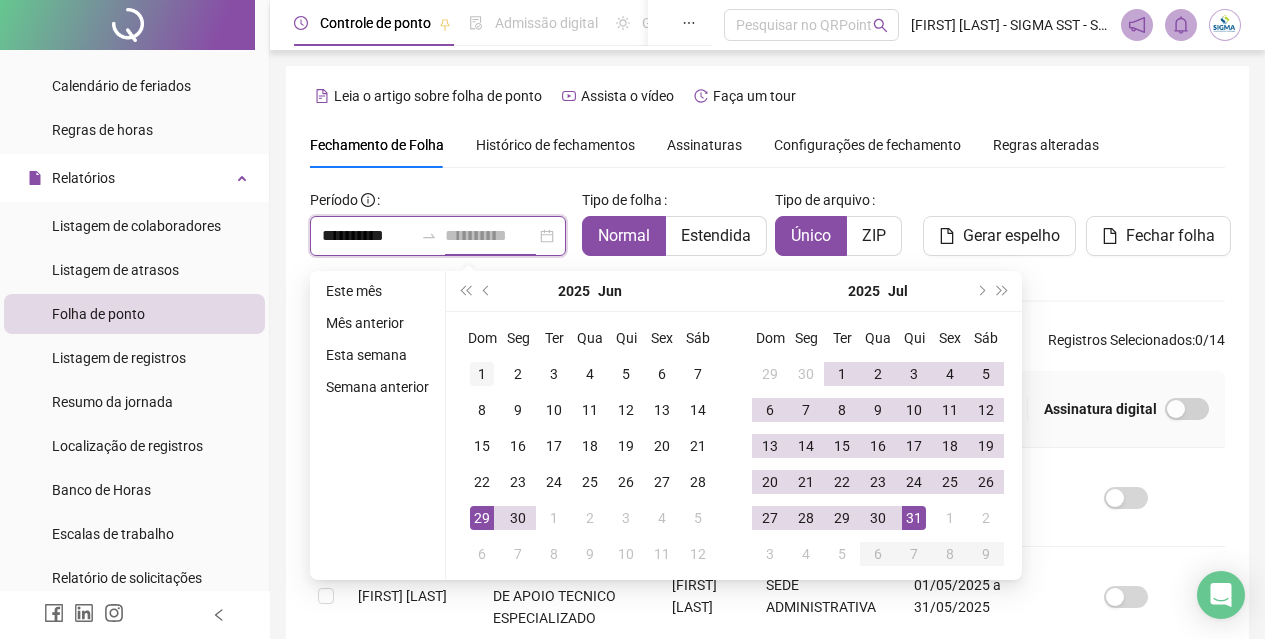 type on "**********" 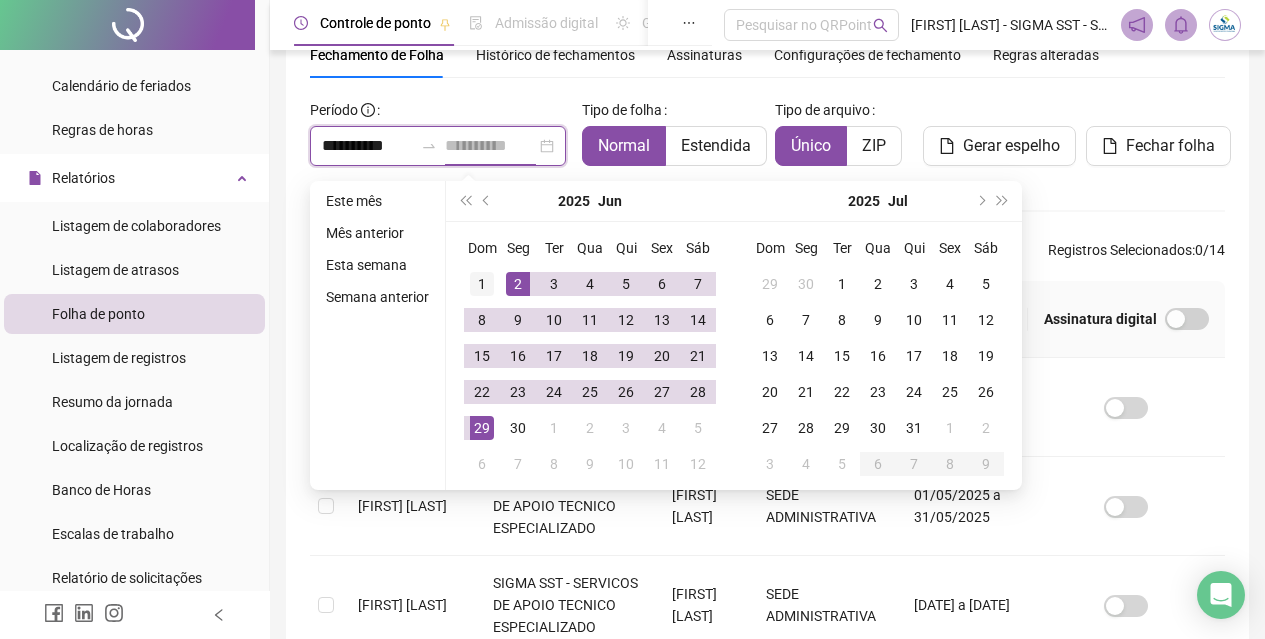 type on "**********" 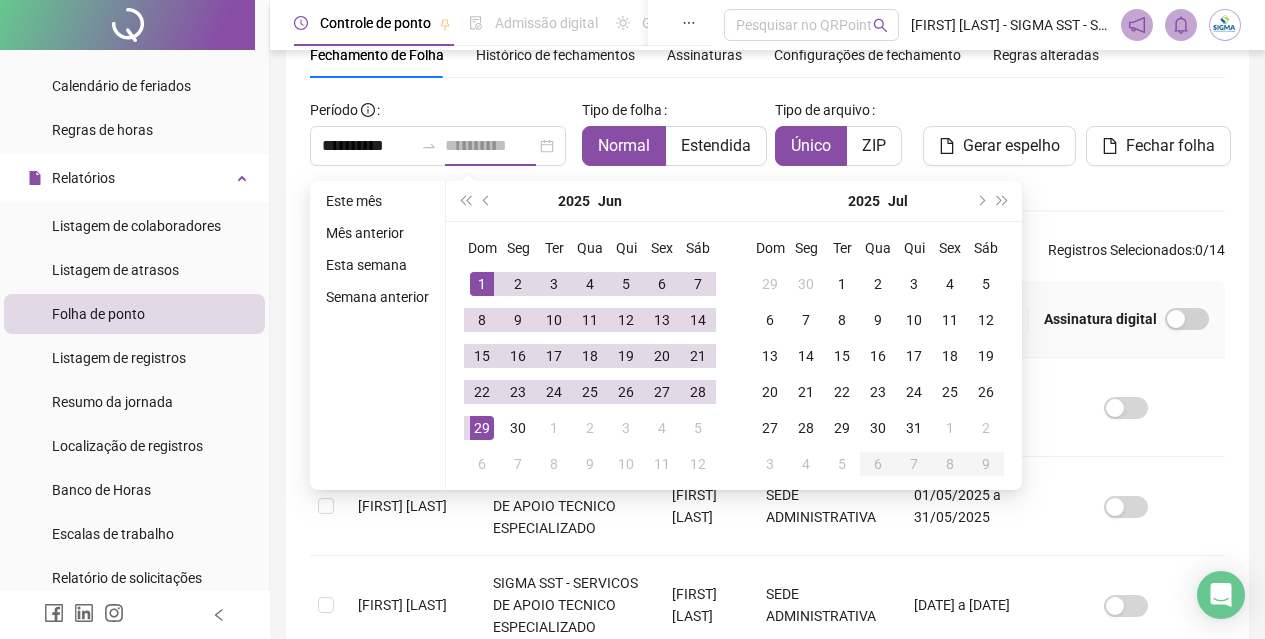 click on "1" at bounding box center [482, 284] 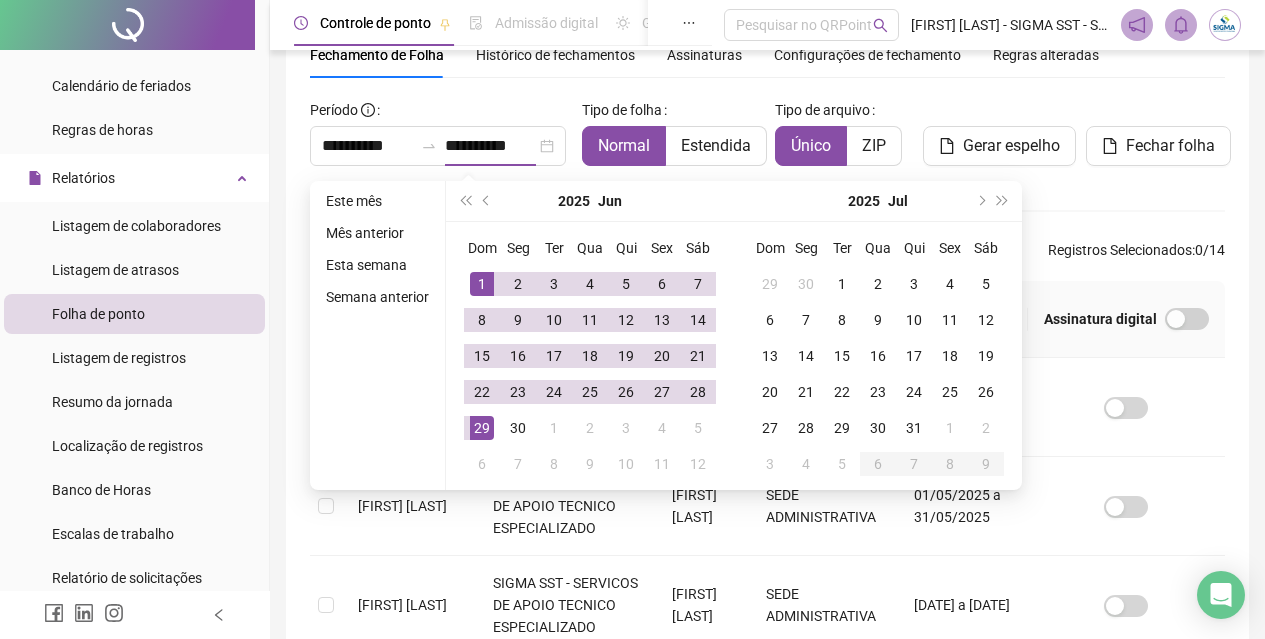 type on "**********" 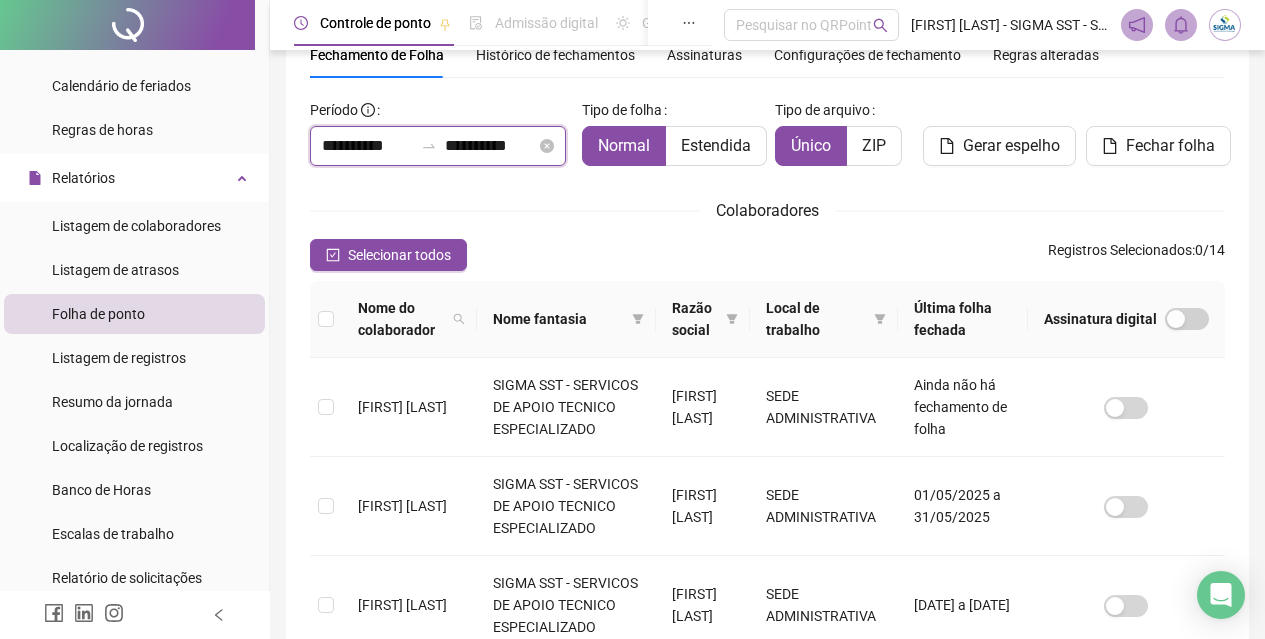 click on "**********" at bounding box center [490, 146] 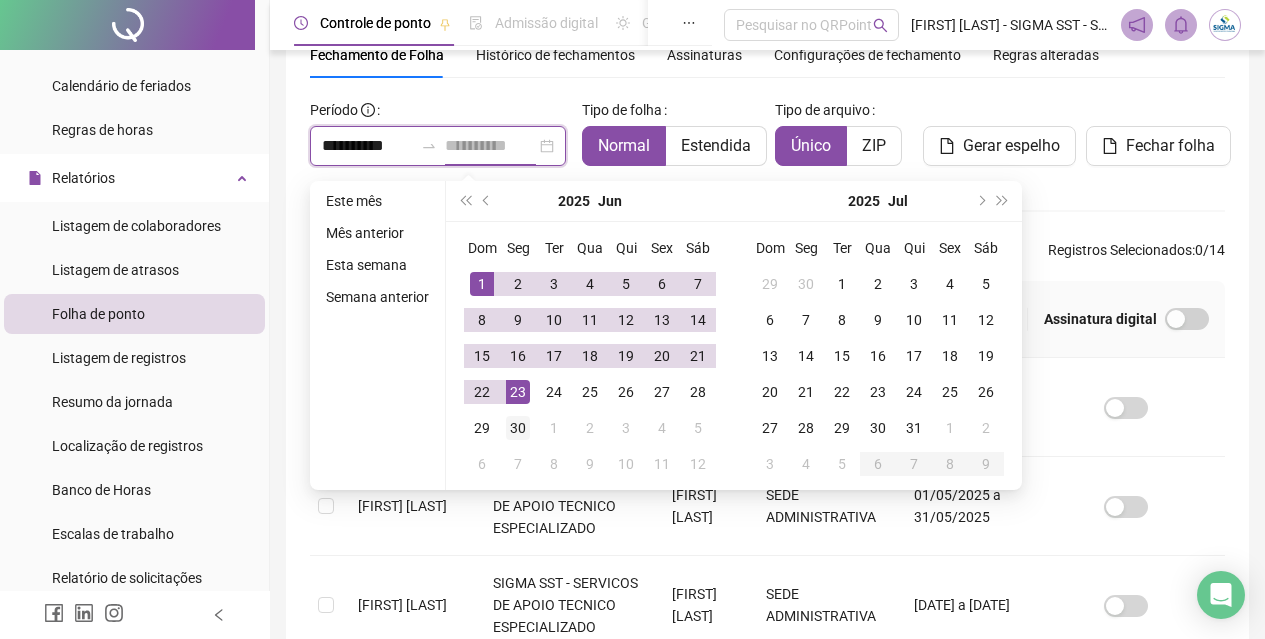 type on "**********" 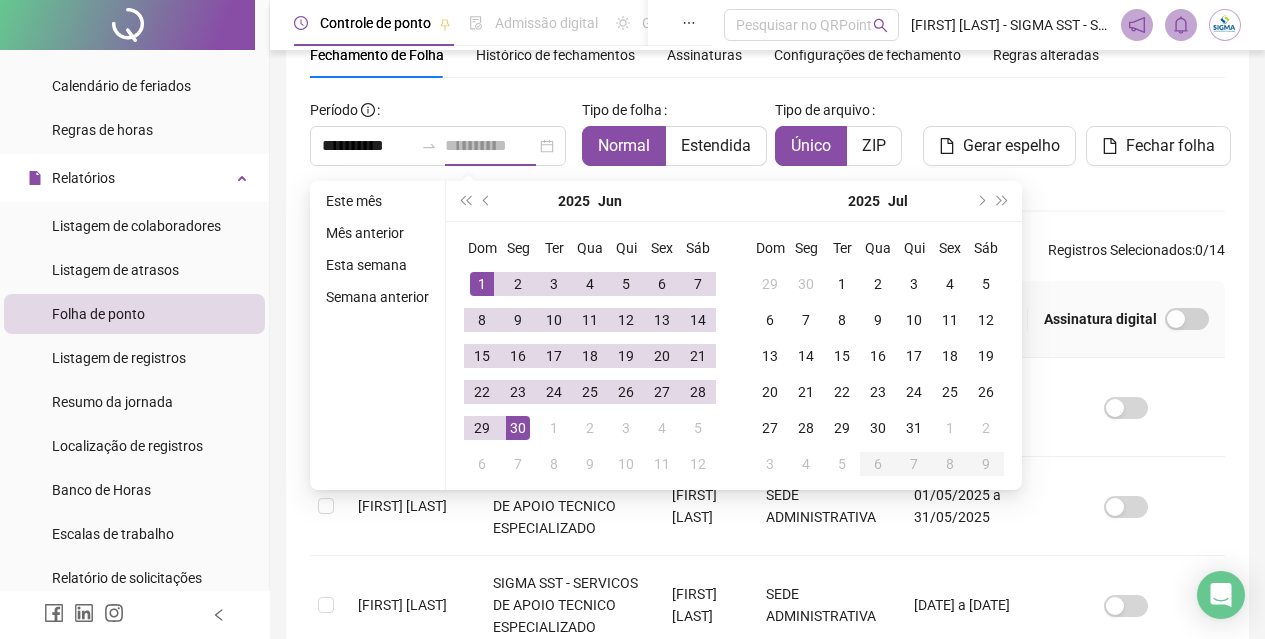 click on "30" at bounding box center [518, 428] 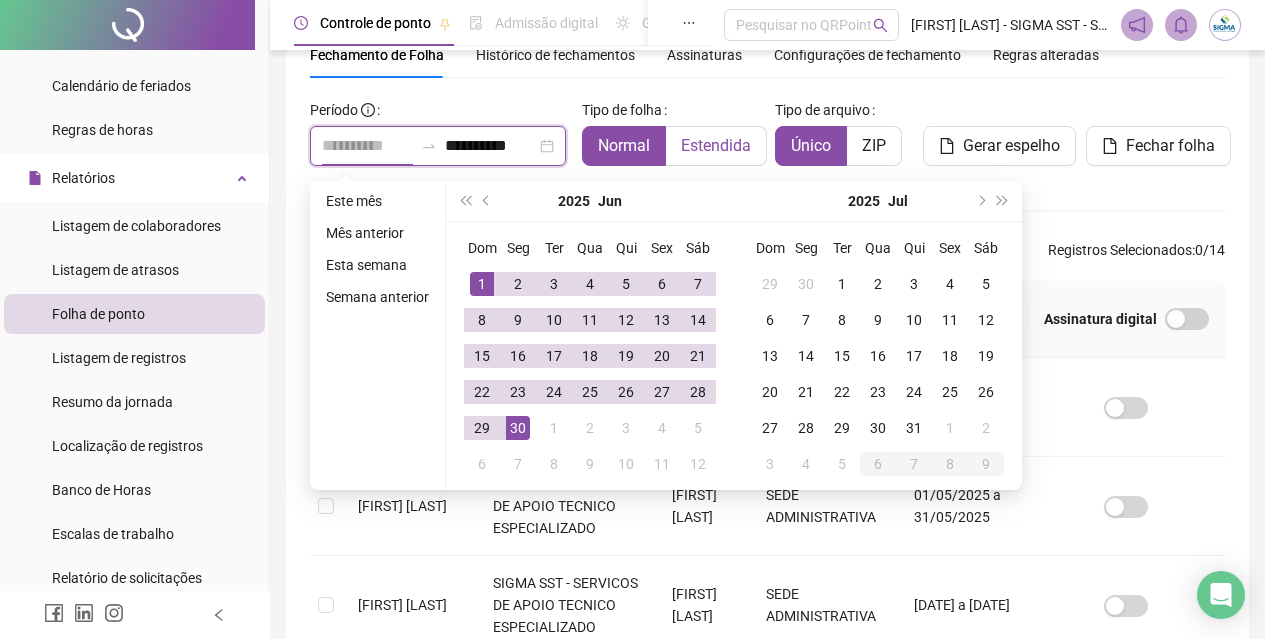 type on "**********" 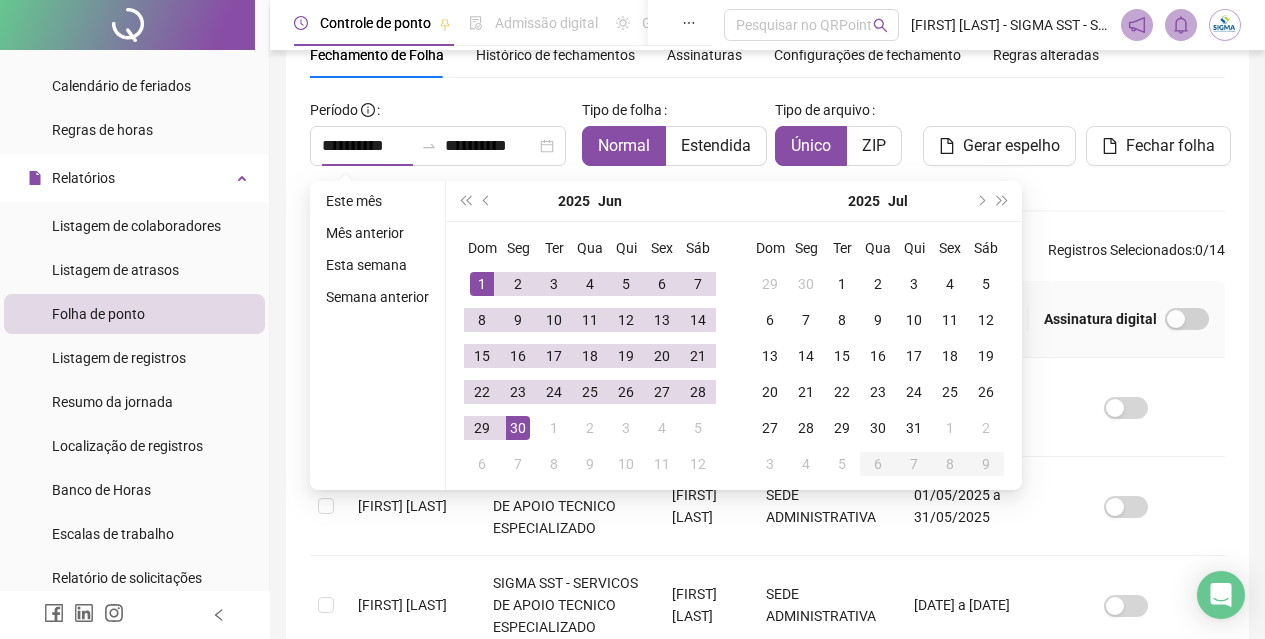 click on "**********" at bounding box center [767, 722] 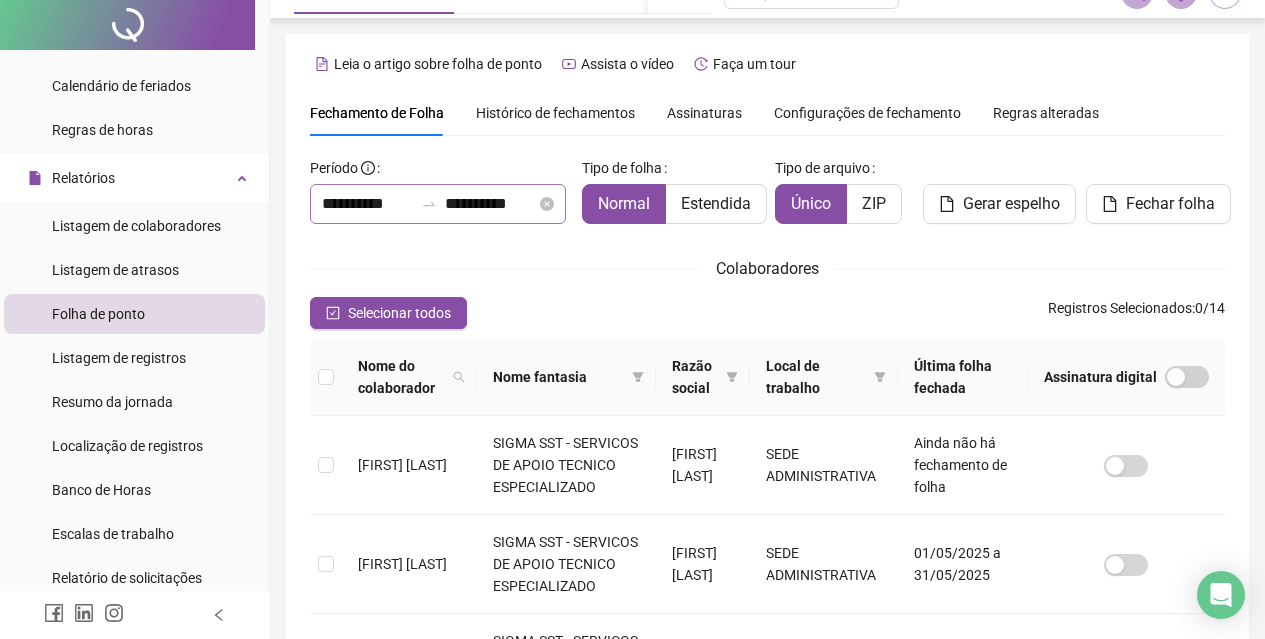scroll, scrollTop: 0, scrollLeft: 0, axis: both 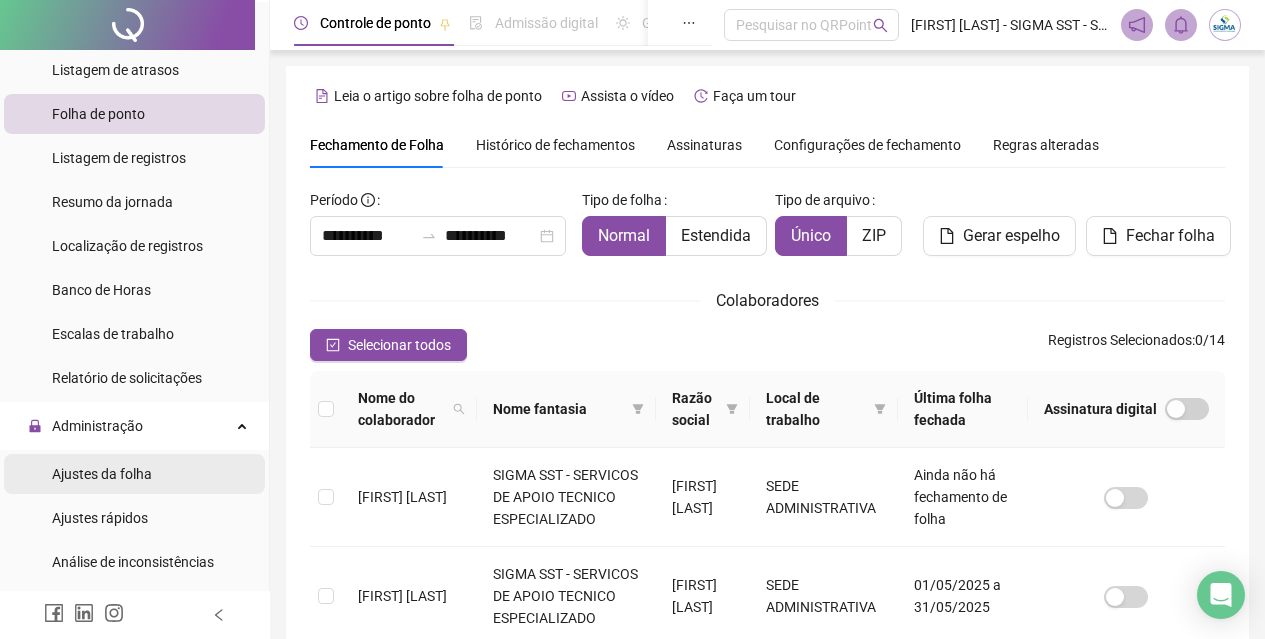 click on "Ajustes da folha" at bounding box center [102, 474] 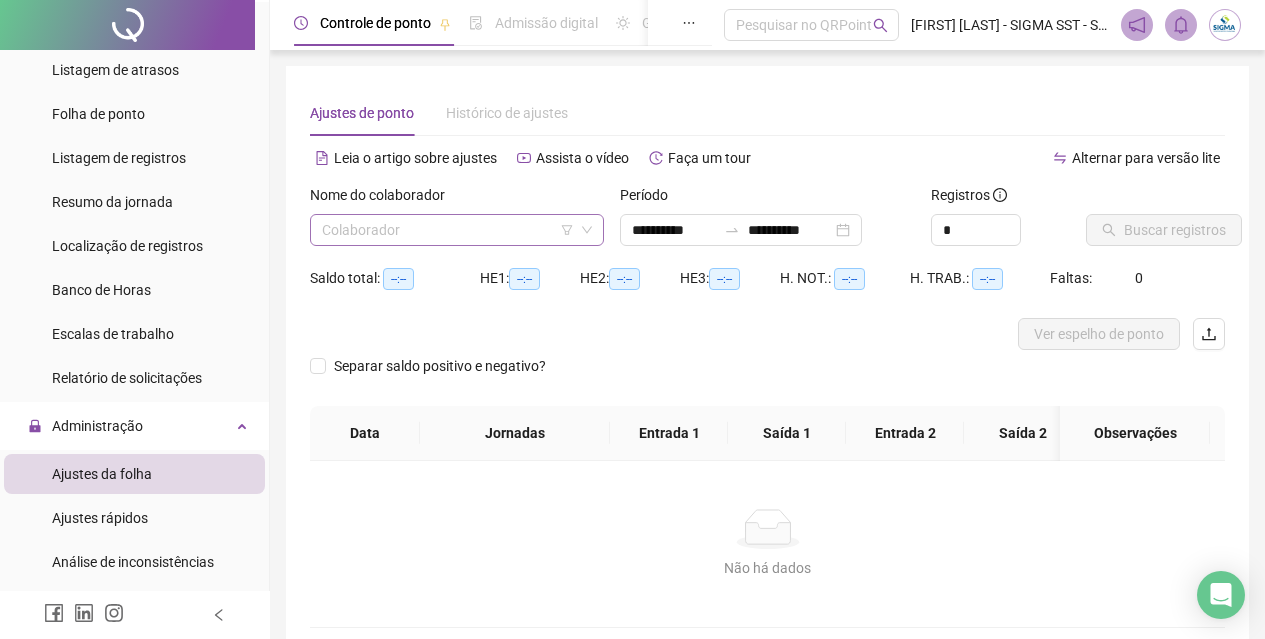 click at bounding box center [448, 230] 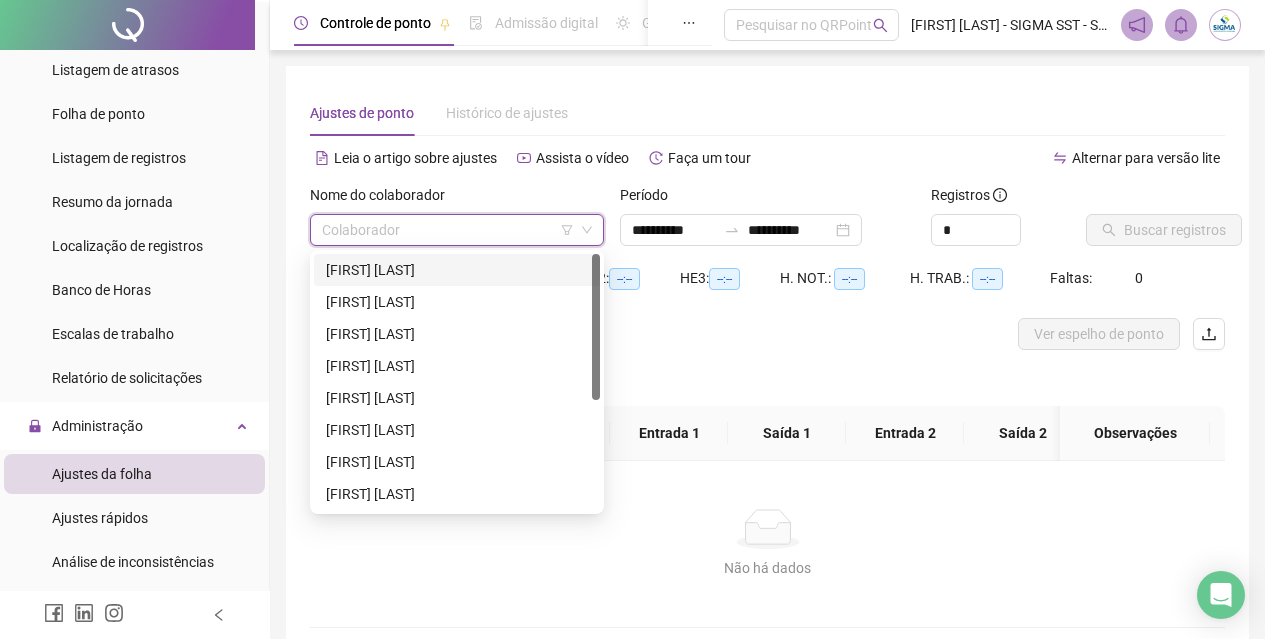 scroll, scrollTop: 100, scrollLeft: 0, axis: vertical 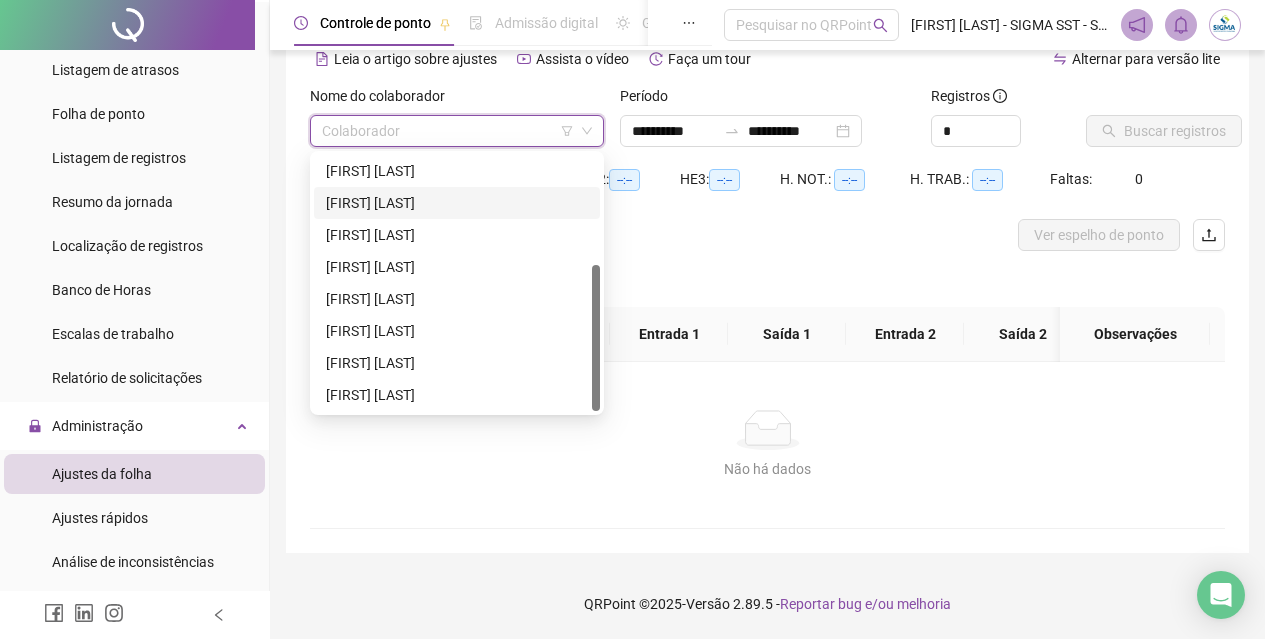 click on "[FIRST] [LAST]" at bounding box center [457, 203] 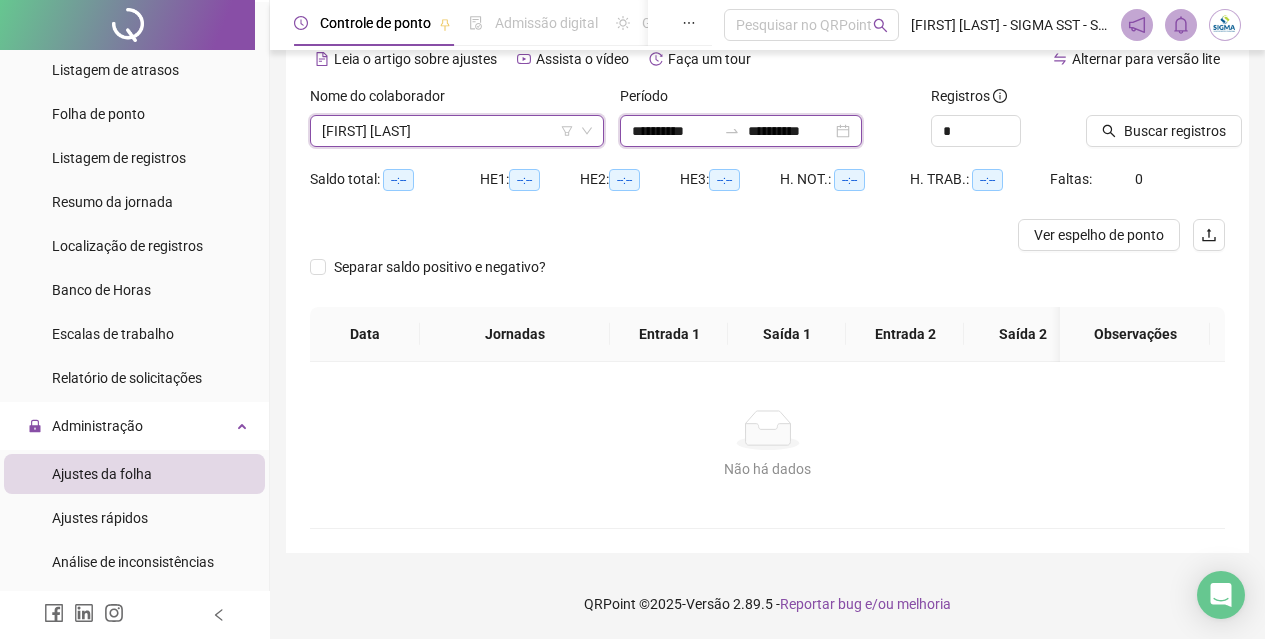 click on "**********" at bounding box center [674, 131] 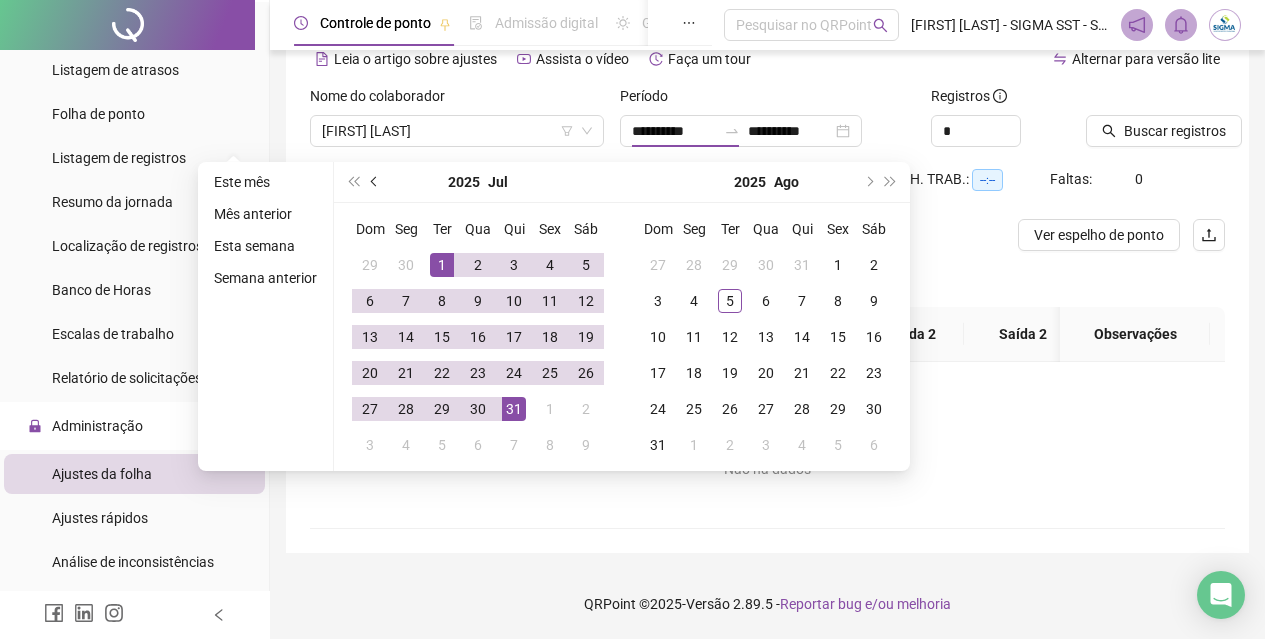 click at bounding box center [375, 182] 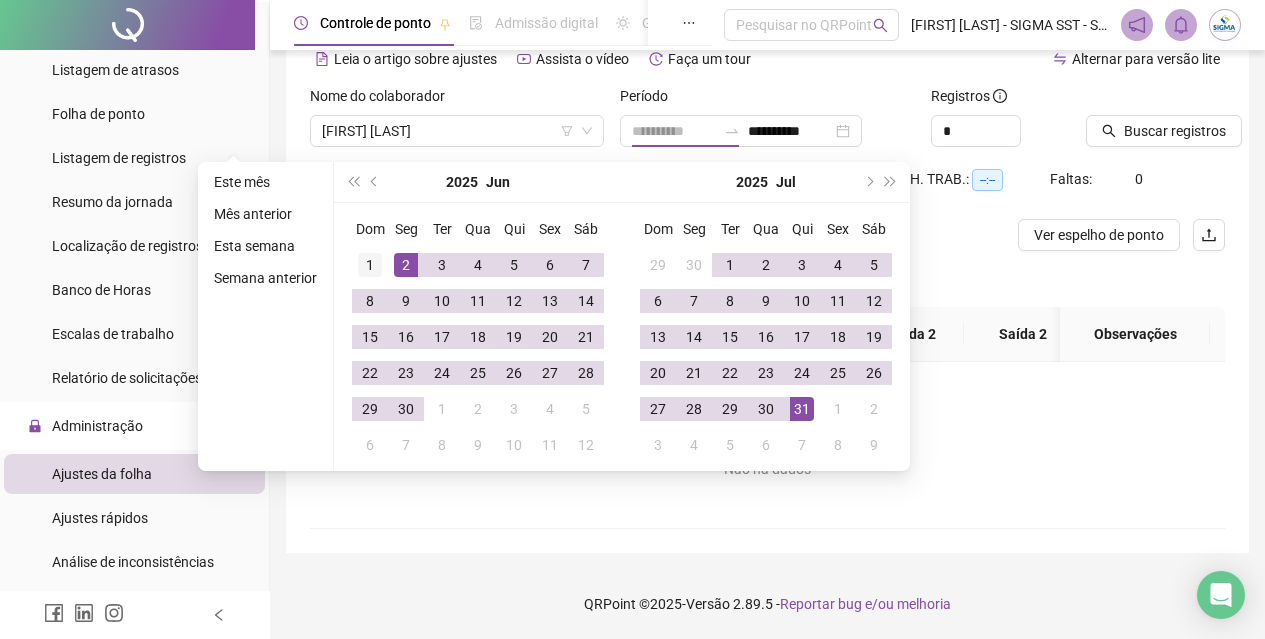 type on "**********" 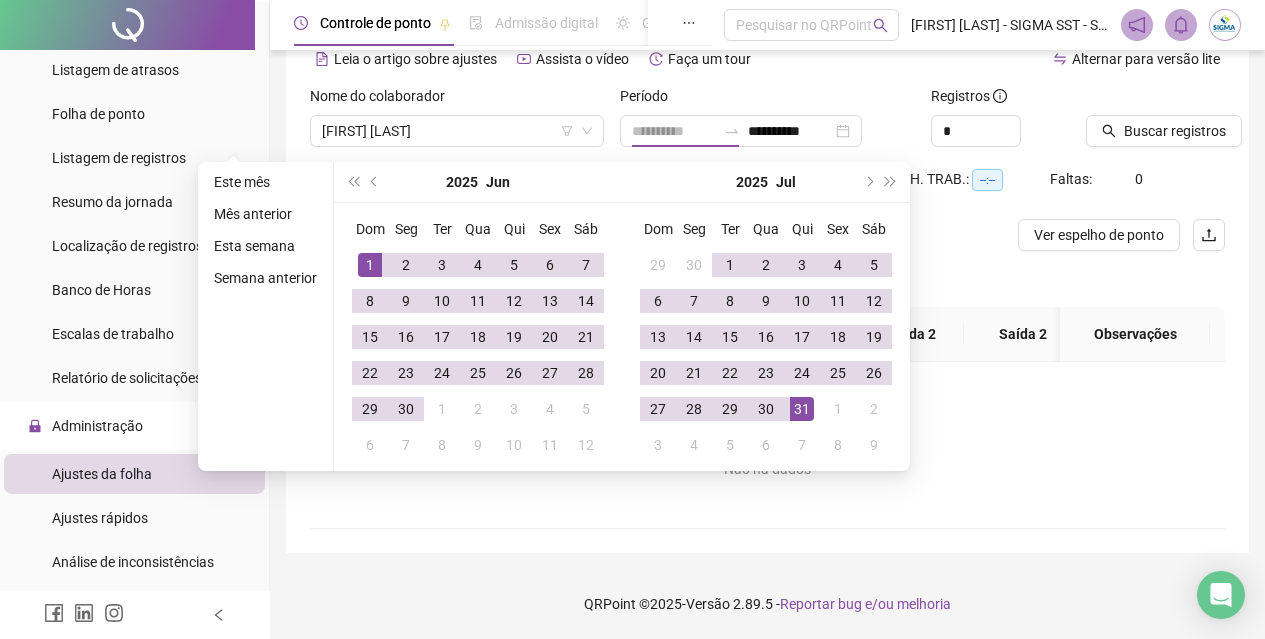 click on "1" at bounding box center [370, 265] 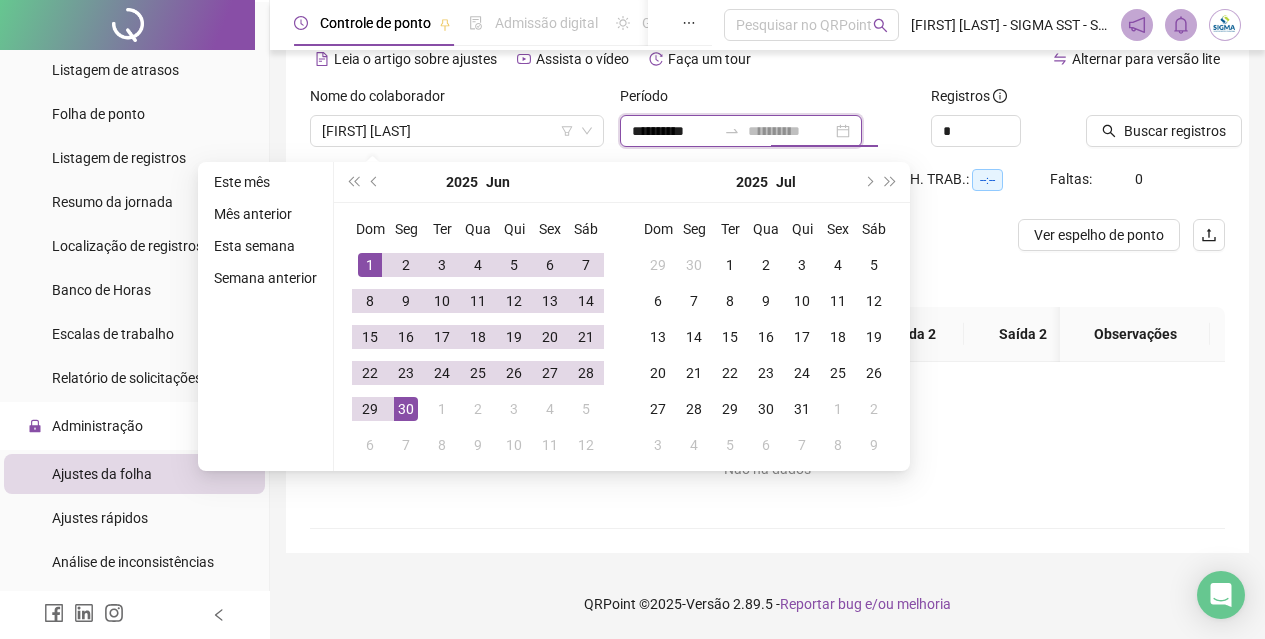 type on "**********" 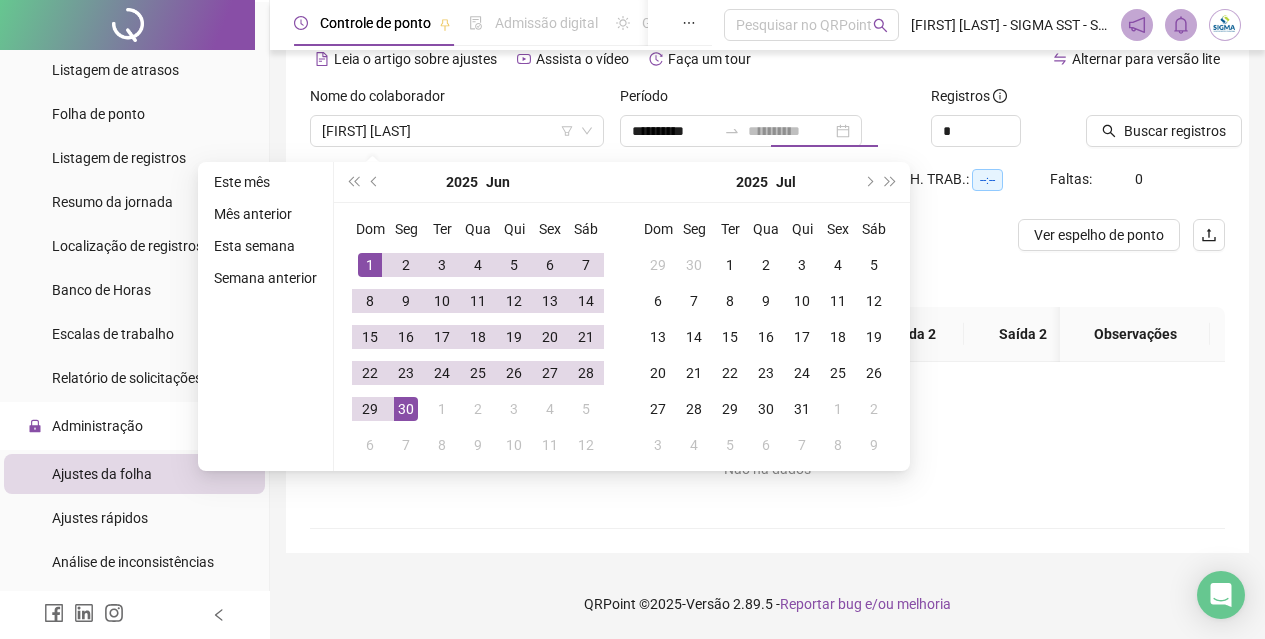 click on "30" at bounding box center (406, 409) 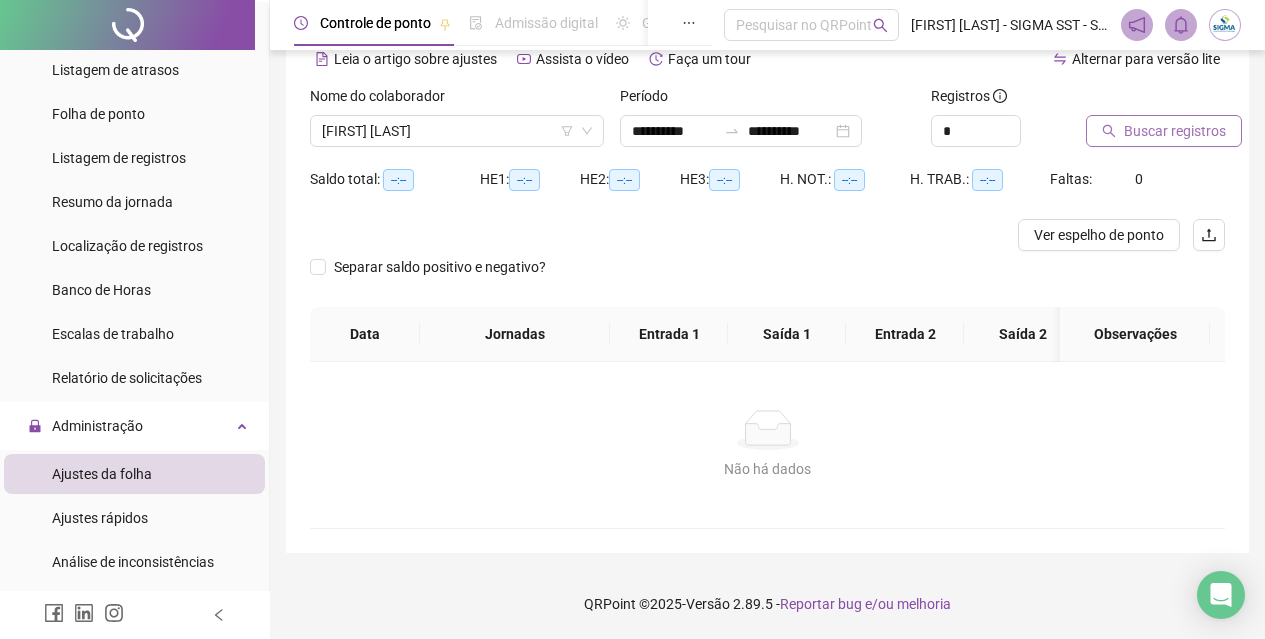 click 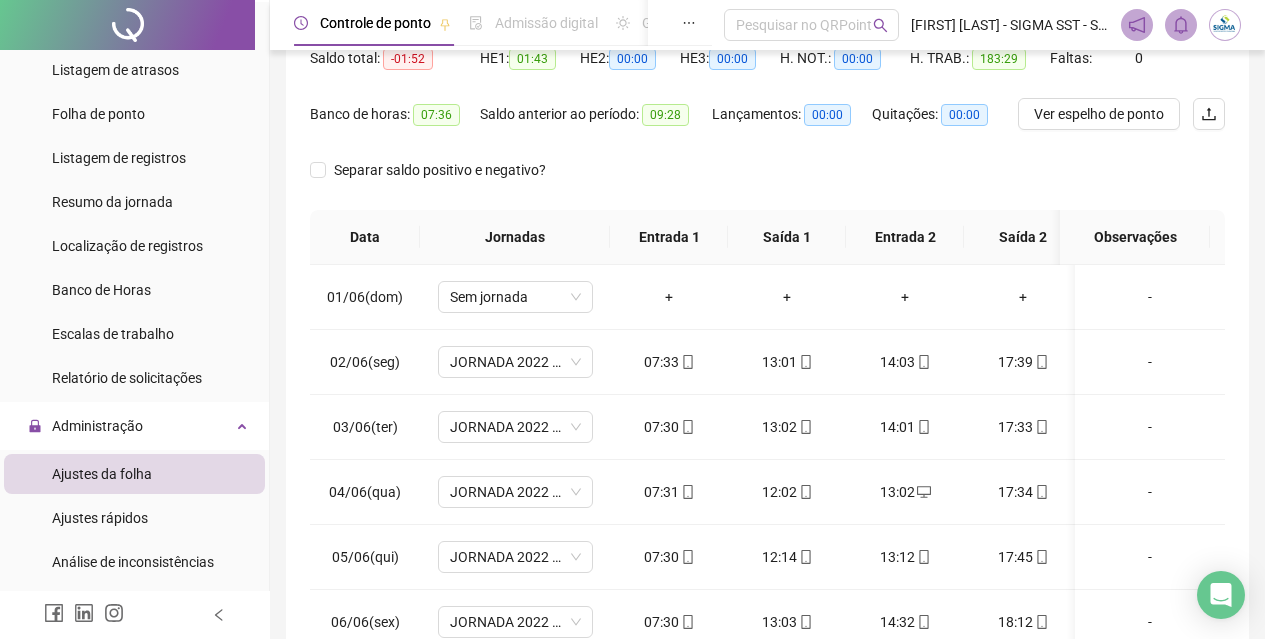 scroll, scrollTop: 383, scrollLeft: 0, axis: vertical 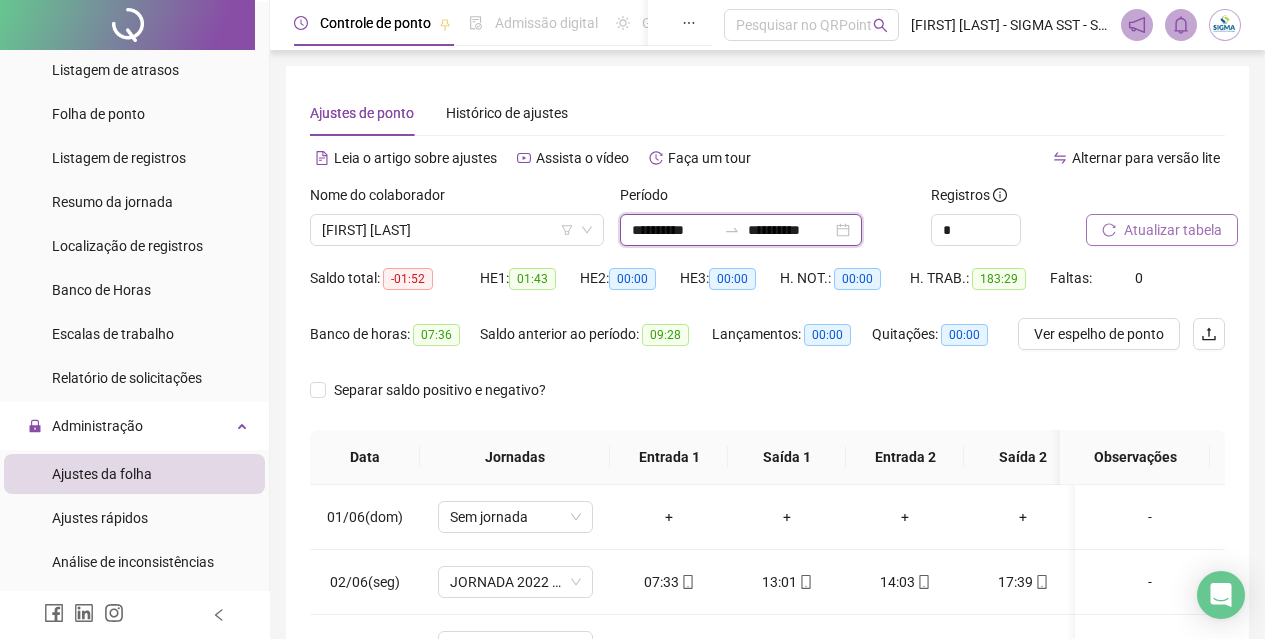 click on "**********" at bounding box center (674, 230) 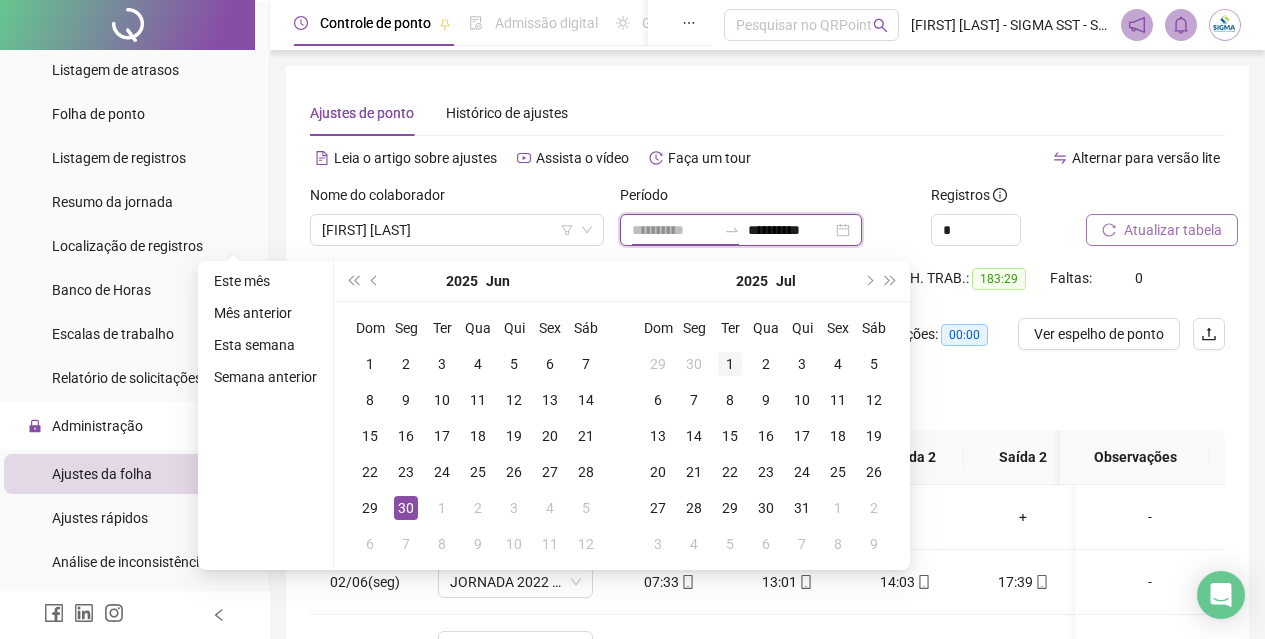 type on "**********" 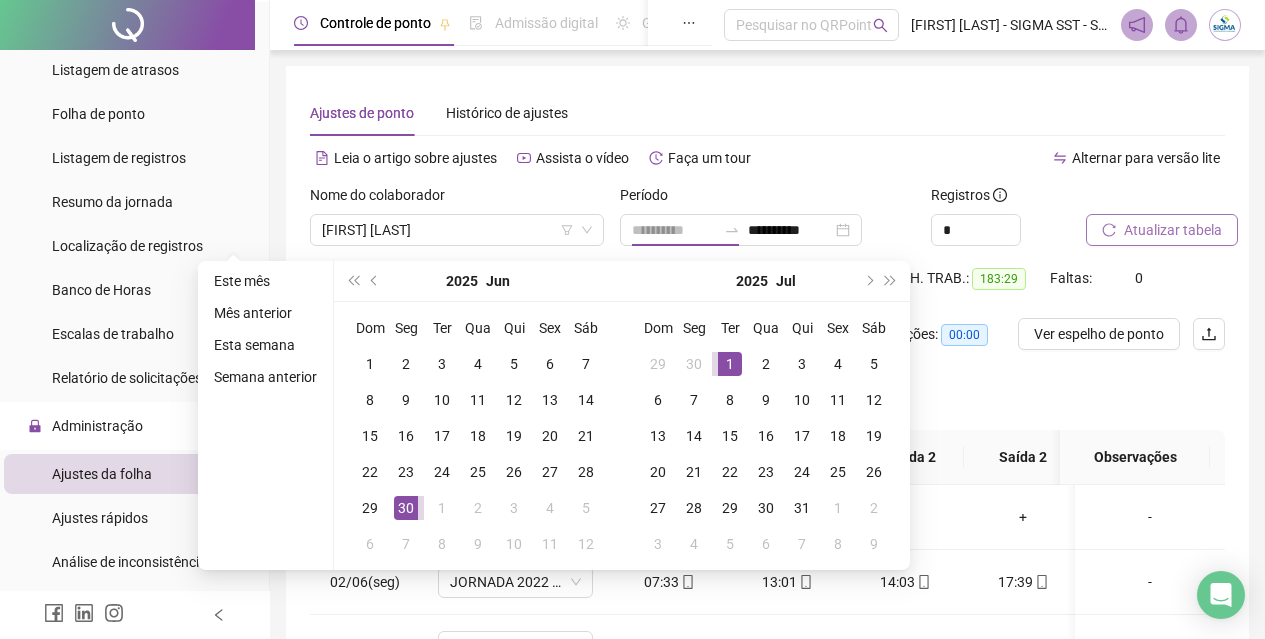 click on "1" at bounding box center [730, 364] 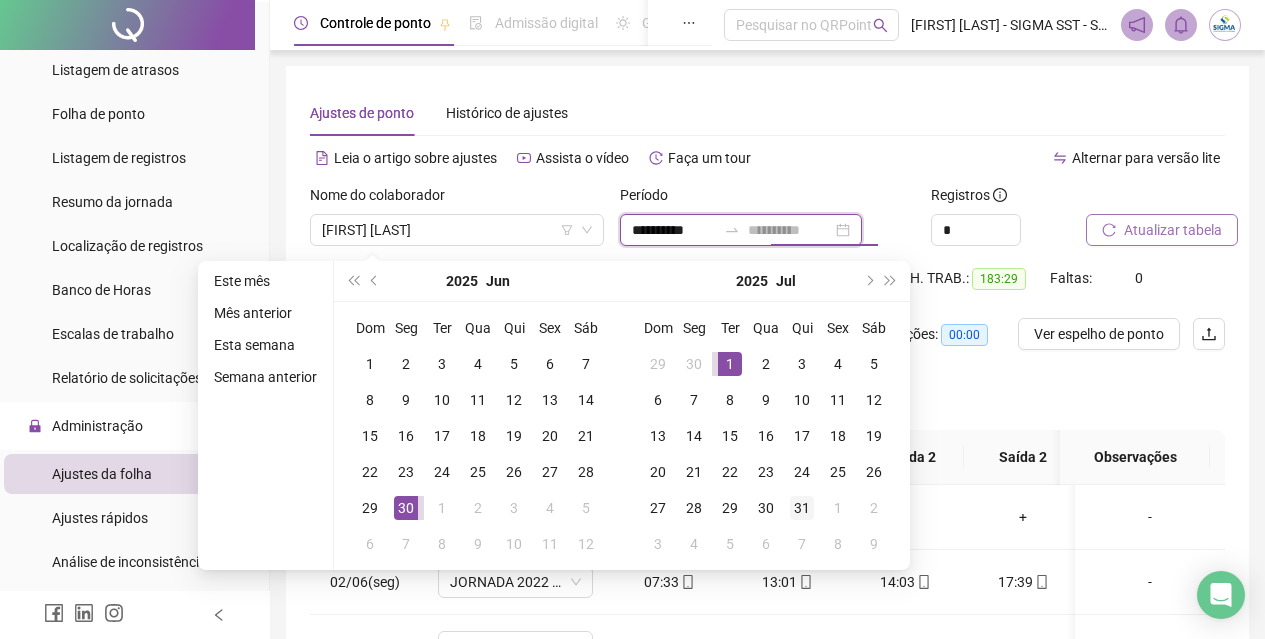 type on "**********" 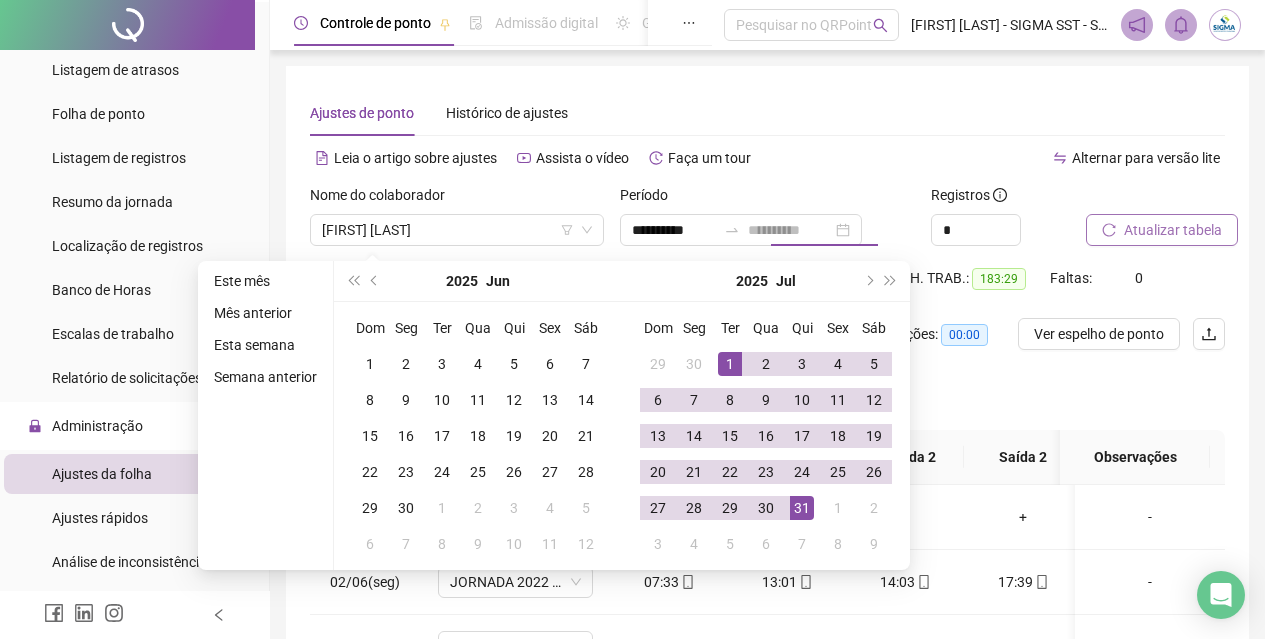 click on "31" at bounding box center [802, 508] 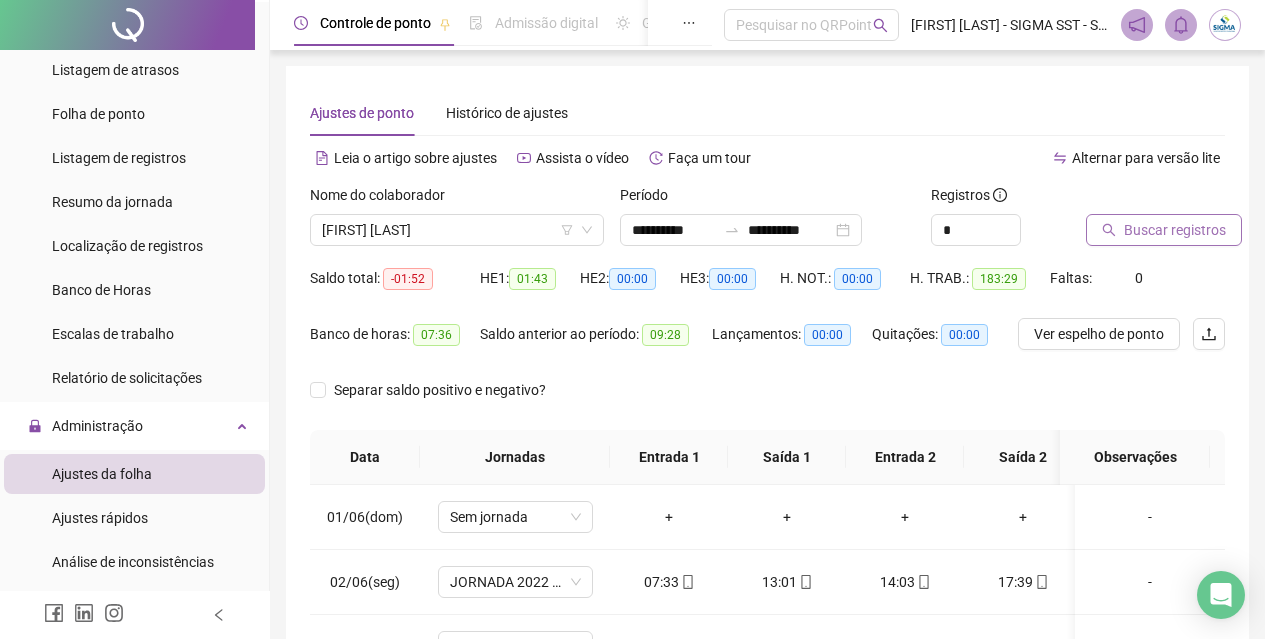 click on "Buscar registros" at bounding box center (1175, 230) 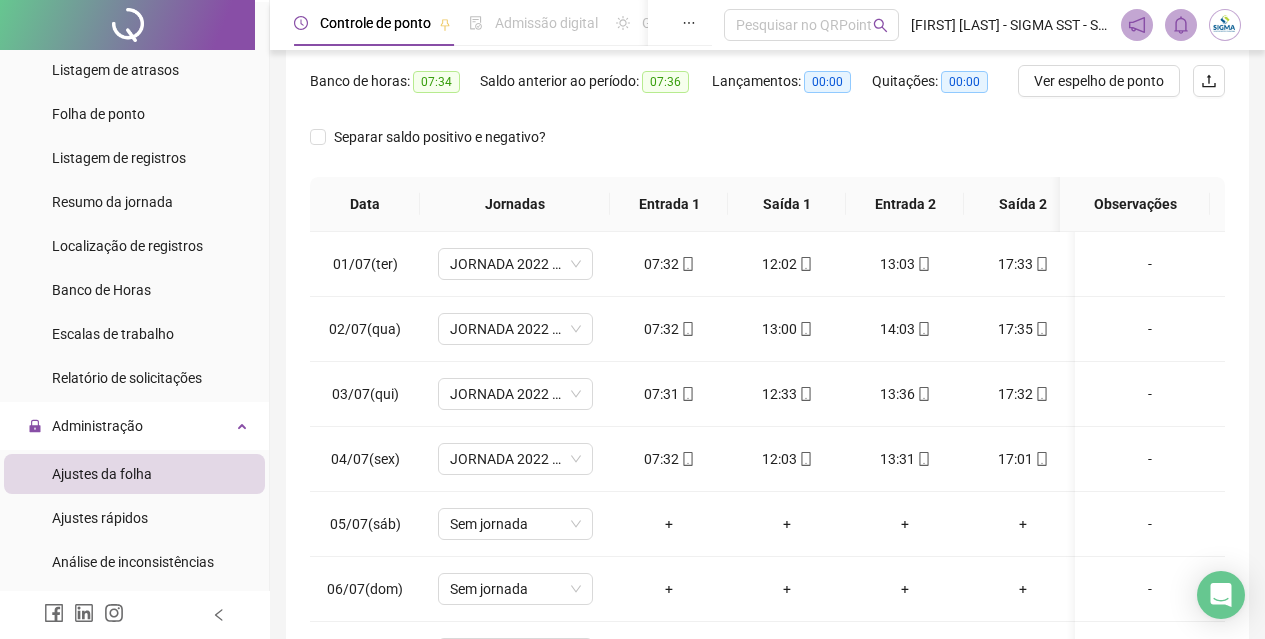 scroll, scrollTop: 273, scrollLeft: 0, axis: vertical 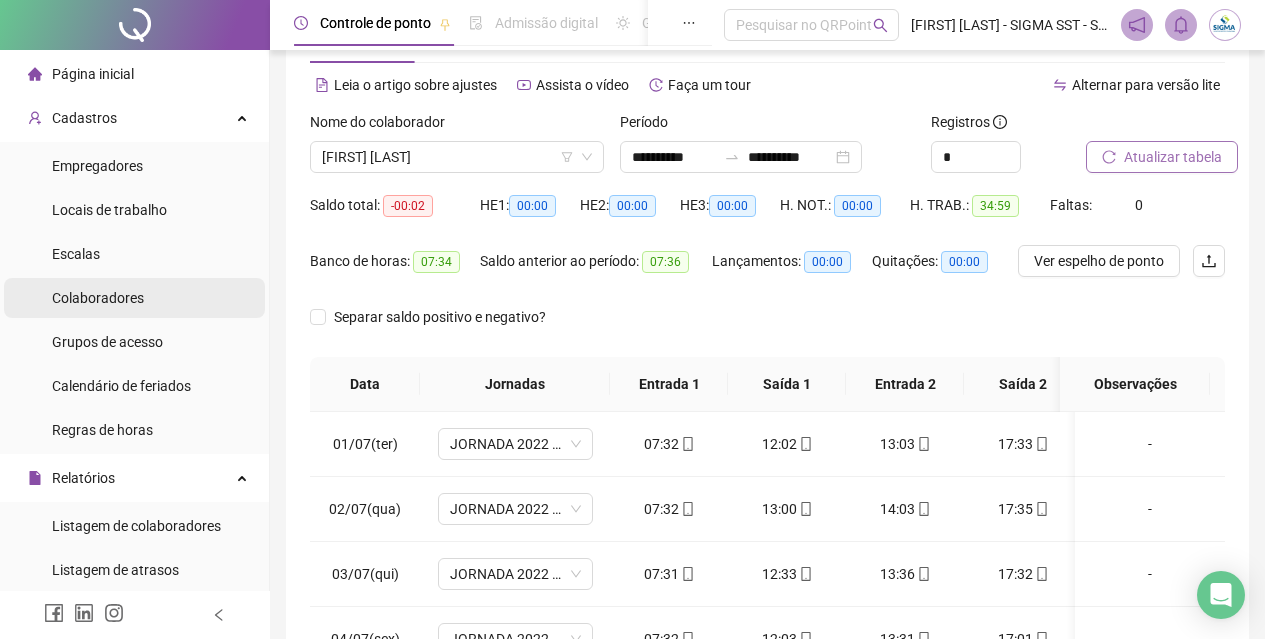 click on "Colaboradores" at bounding box center (98, 298) 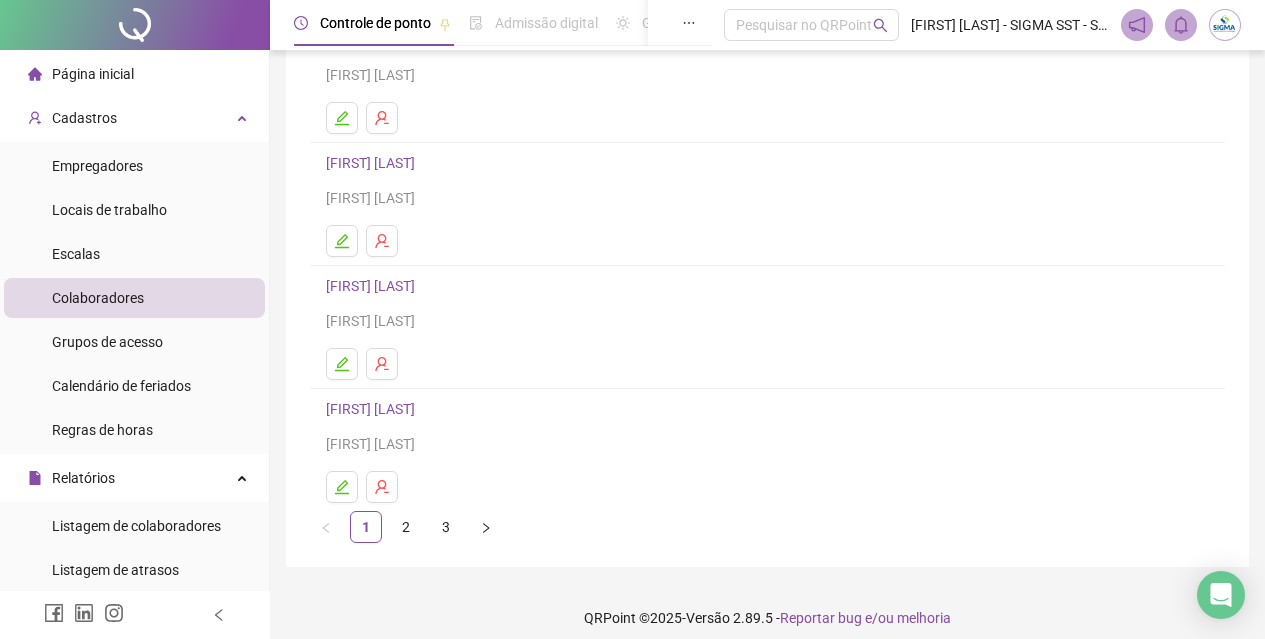scroll, scrollTop: 328, scrollLeft: 0, axis: vertical 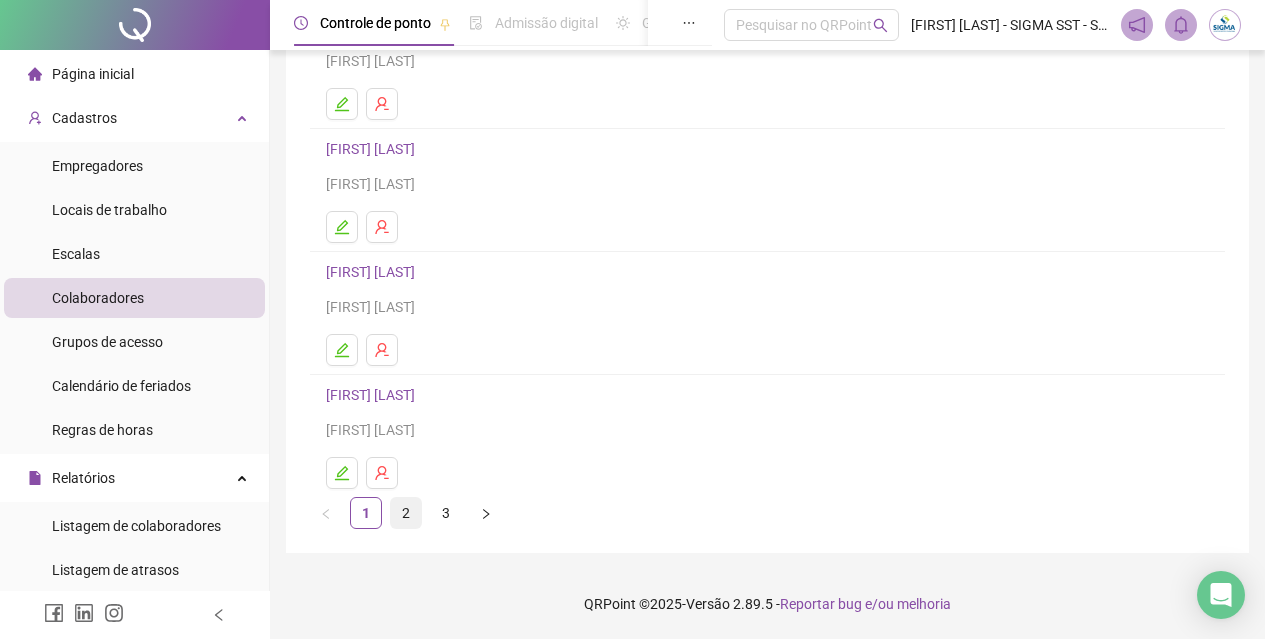 click on "2" at bounding box center [406, 513] 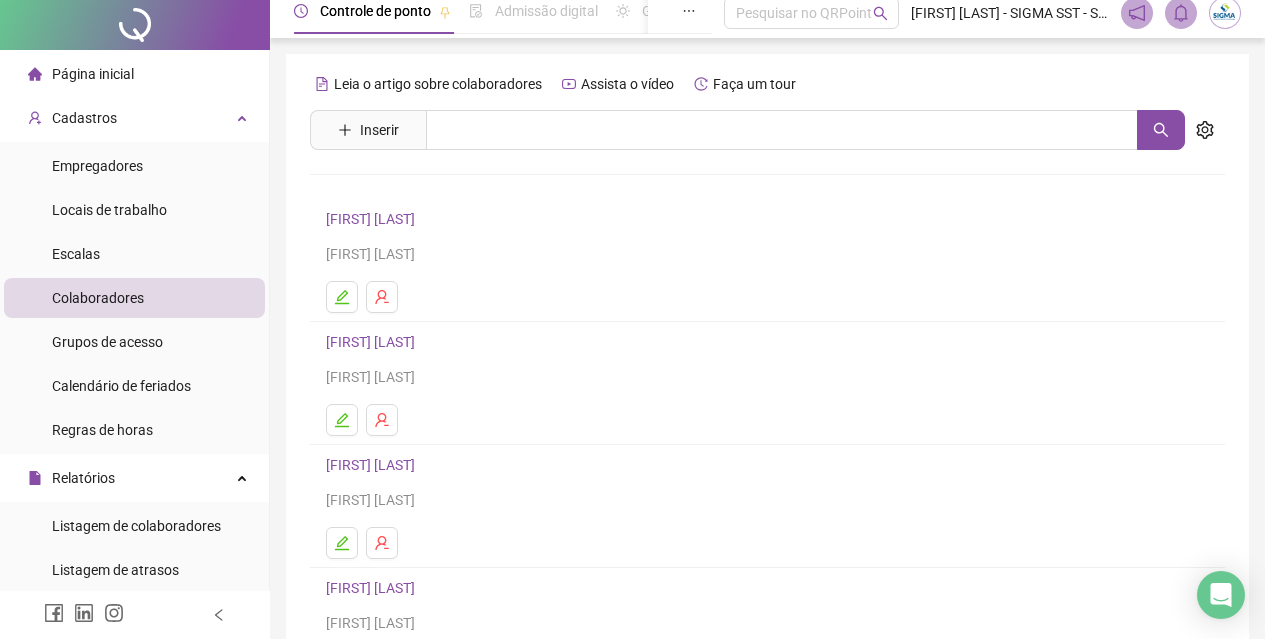 scroll, scrollTop: 100, scrollLeft: 0, axis: vertical 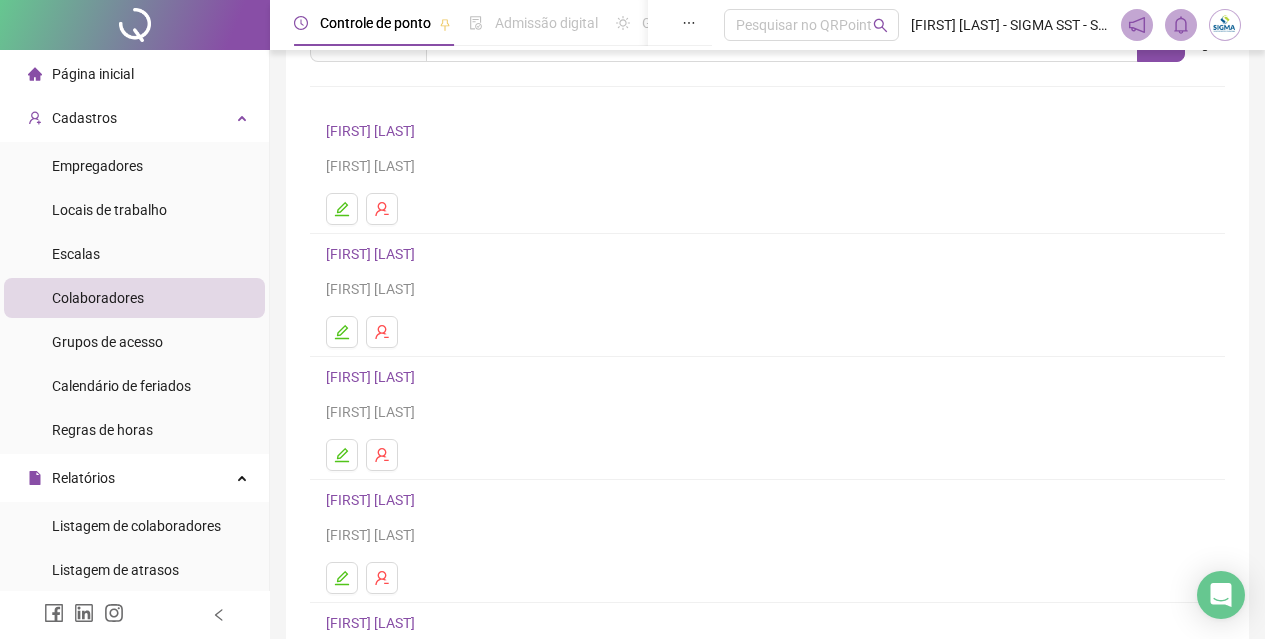 drag, startPoint x: 443, startPoint y: 396, endPoint x: 429, endPoint y: 390, distance: 15.231546 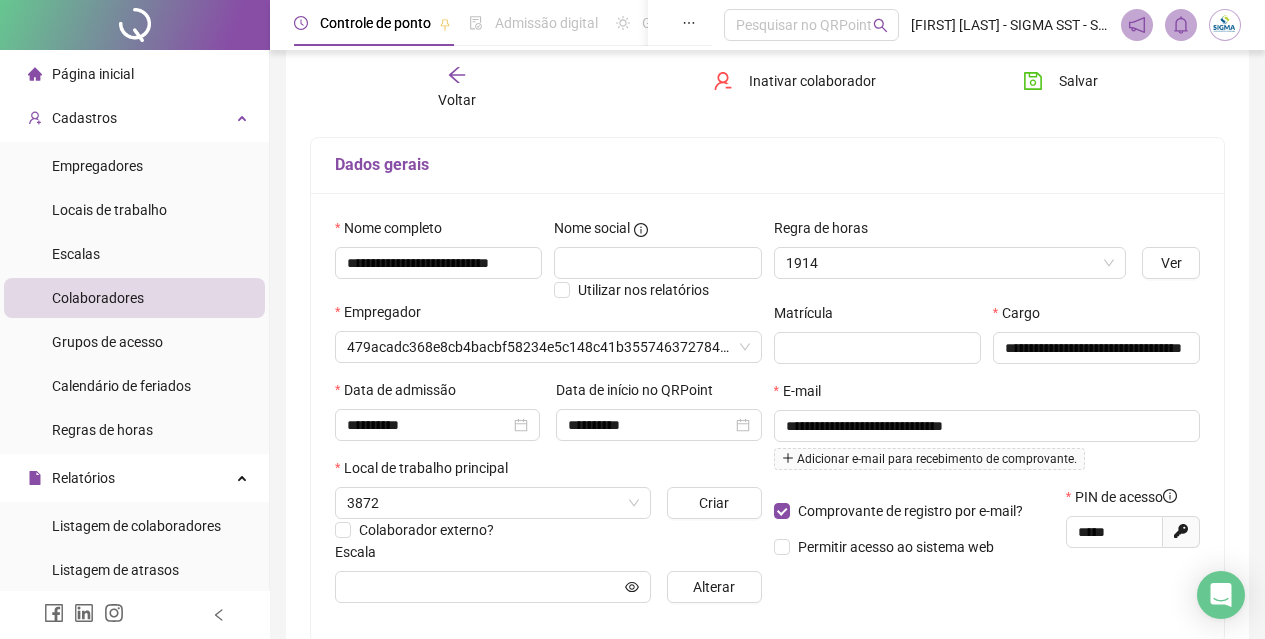 type on "**********" 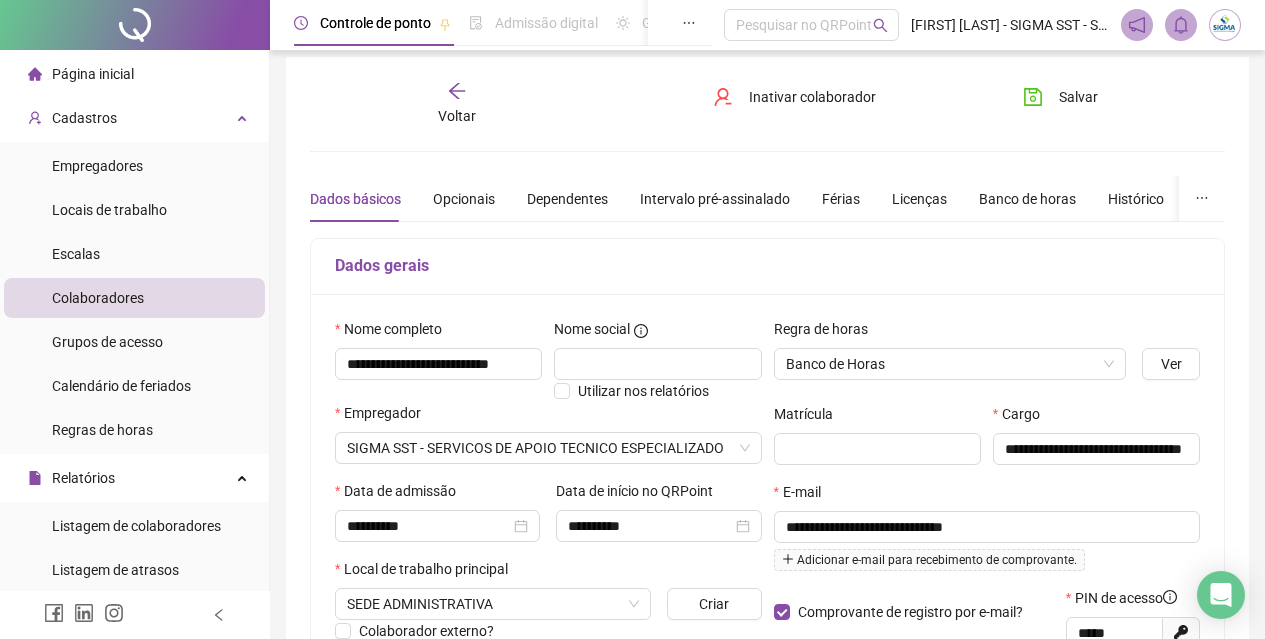 scroll, scrollTop: 0, scrollLeft: 0, axis: both 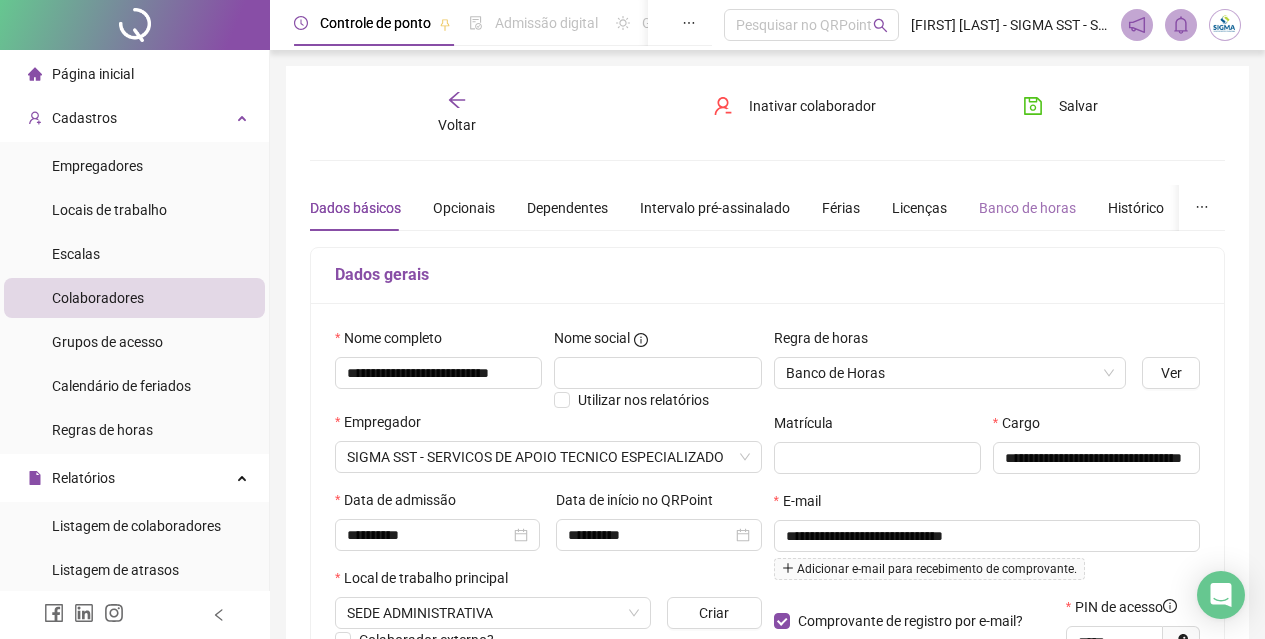 click on "Banco de horas" at bounding box center (1027, 208) 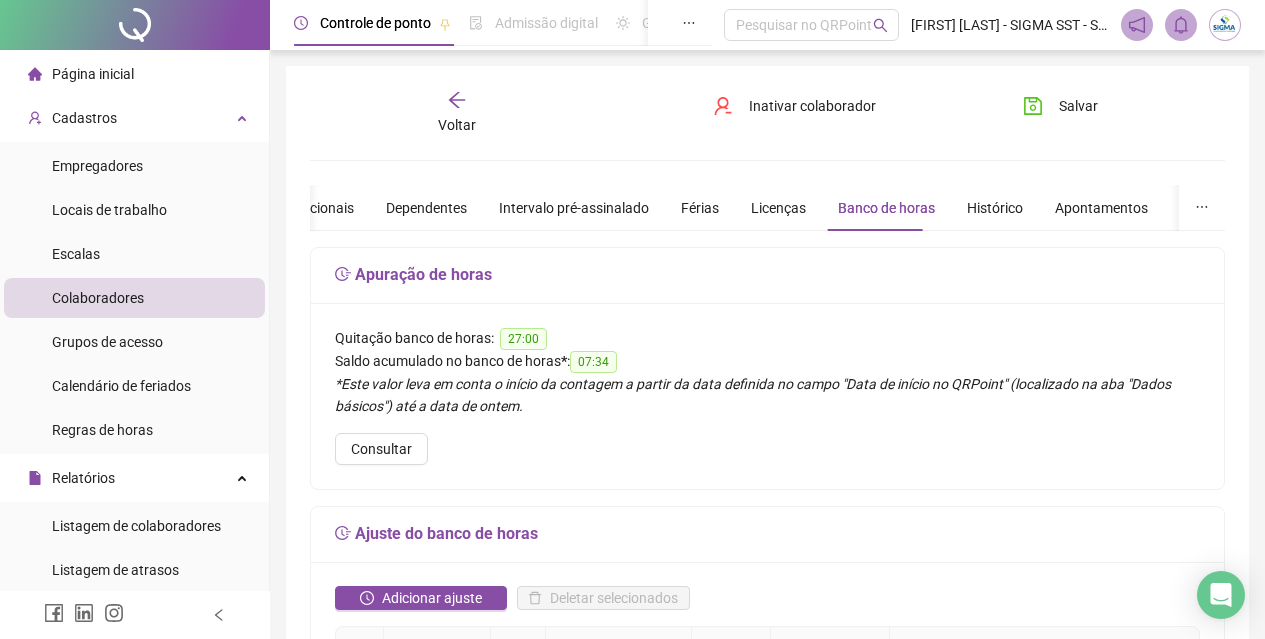 drag, startPoint x: 991, startPoint y: 224, endPoint x: 555, endPoint y: 114, distance: 449.6621 